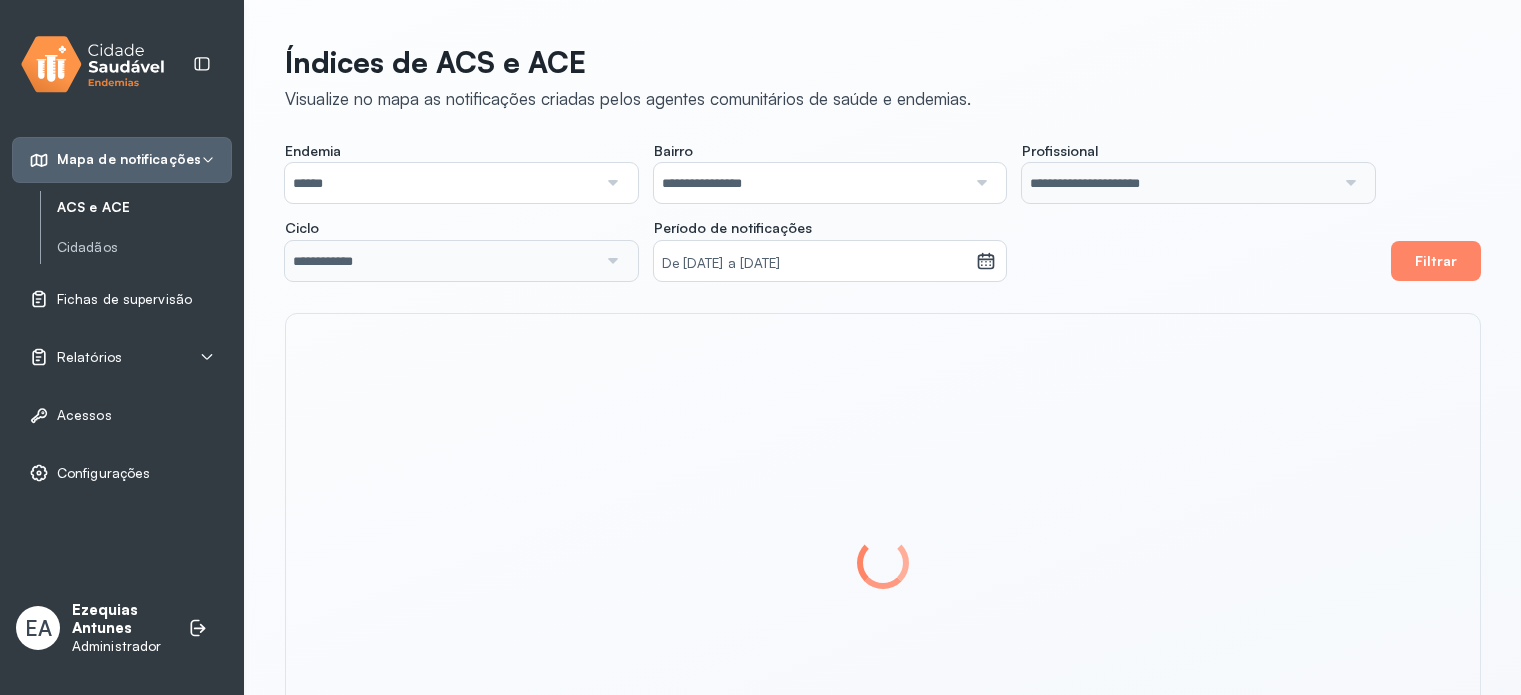 scroll, scrollTop: 0, scrollLeft: 0, axis: both 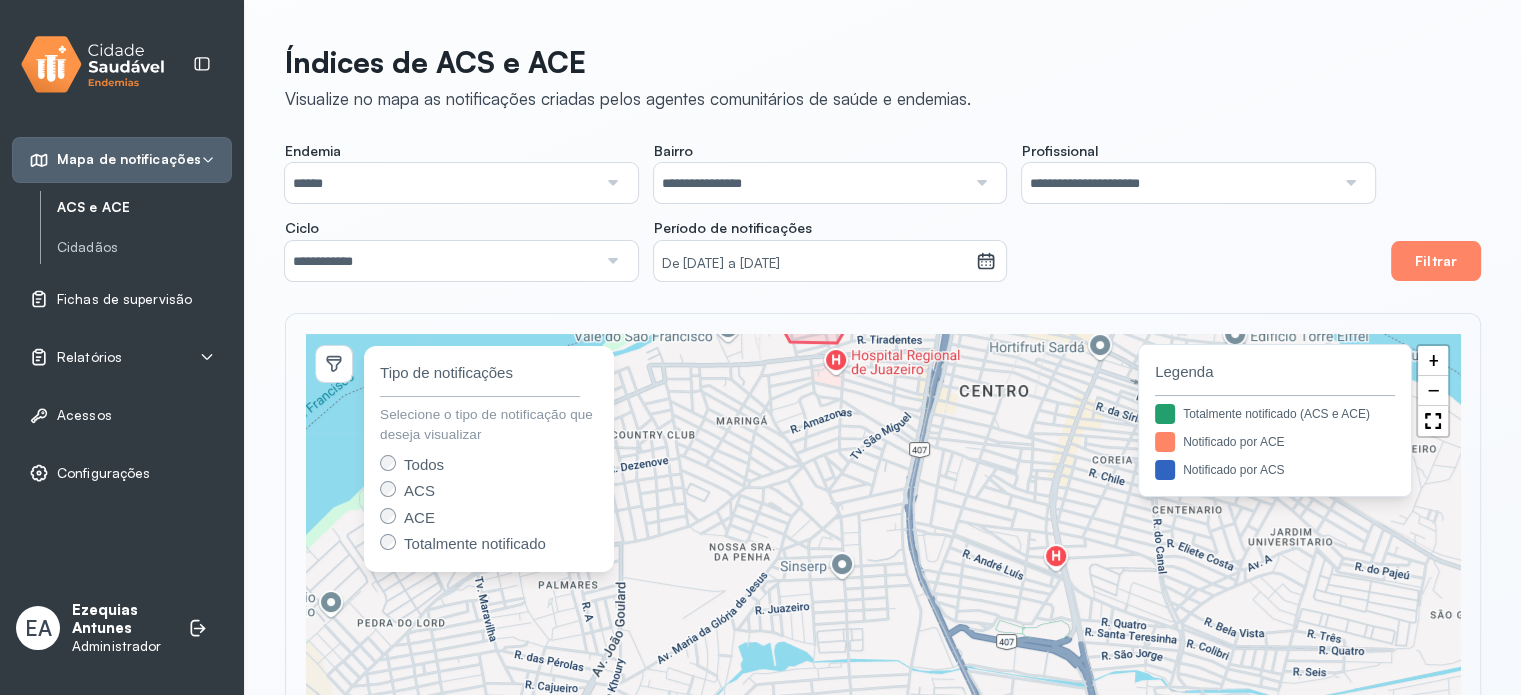 click on "******" at bounding box center [441, 183] 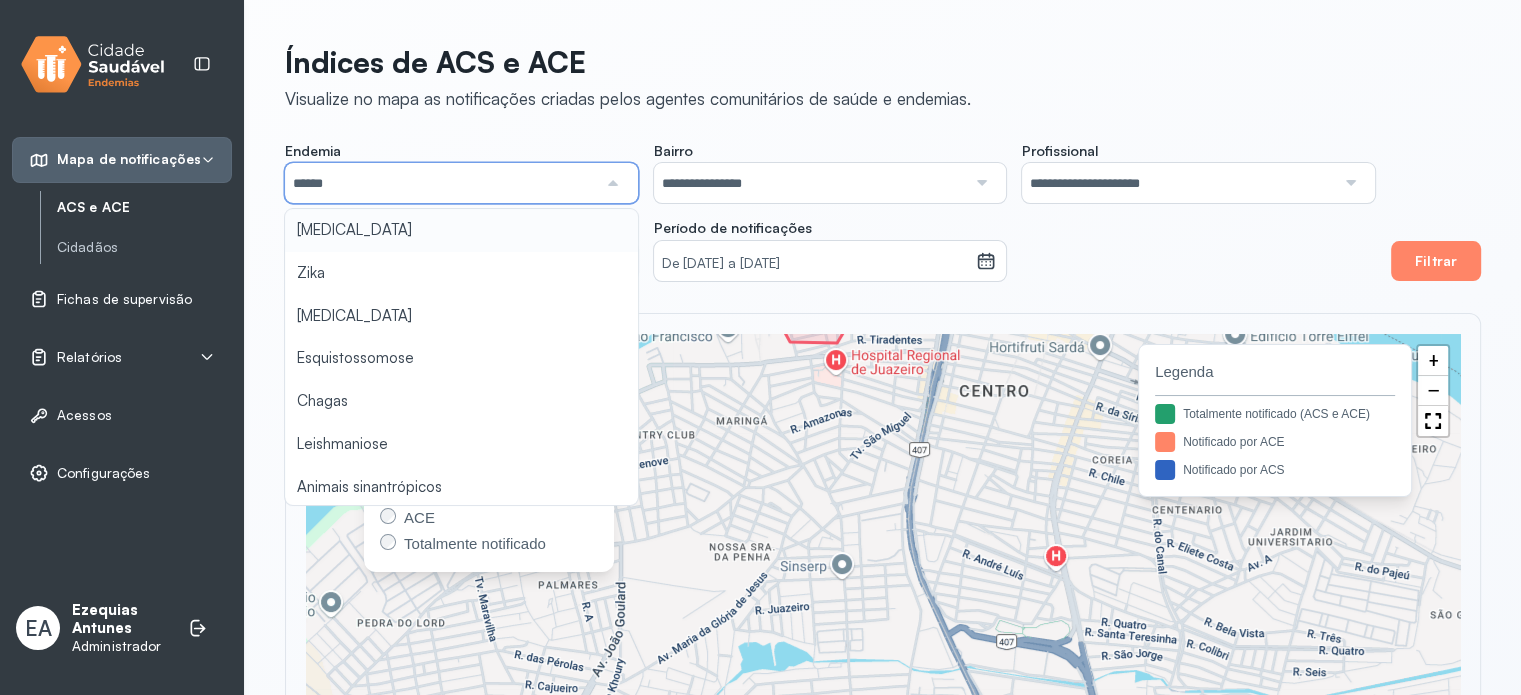 click on "******" at bounding box center (441, 183) 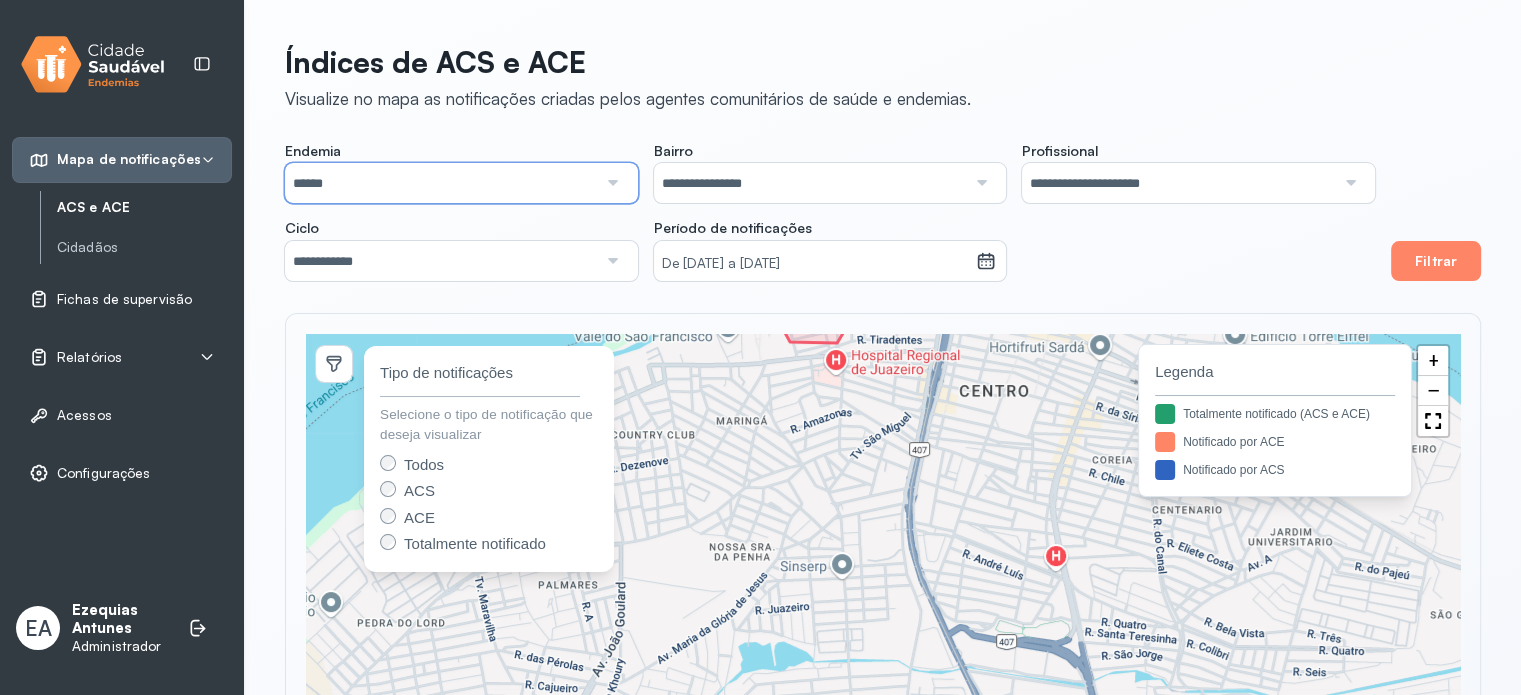 click on "Administrador" at bounding box center (120, 646) 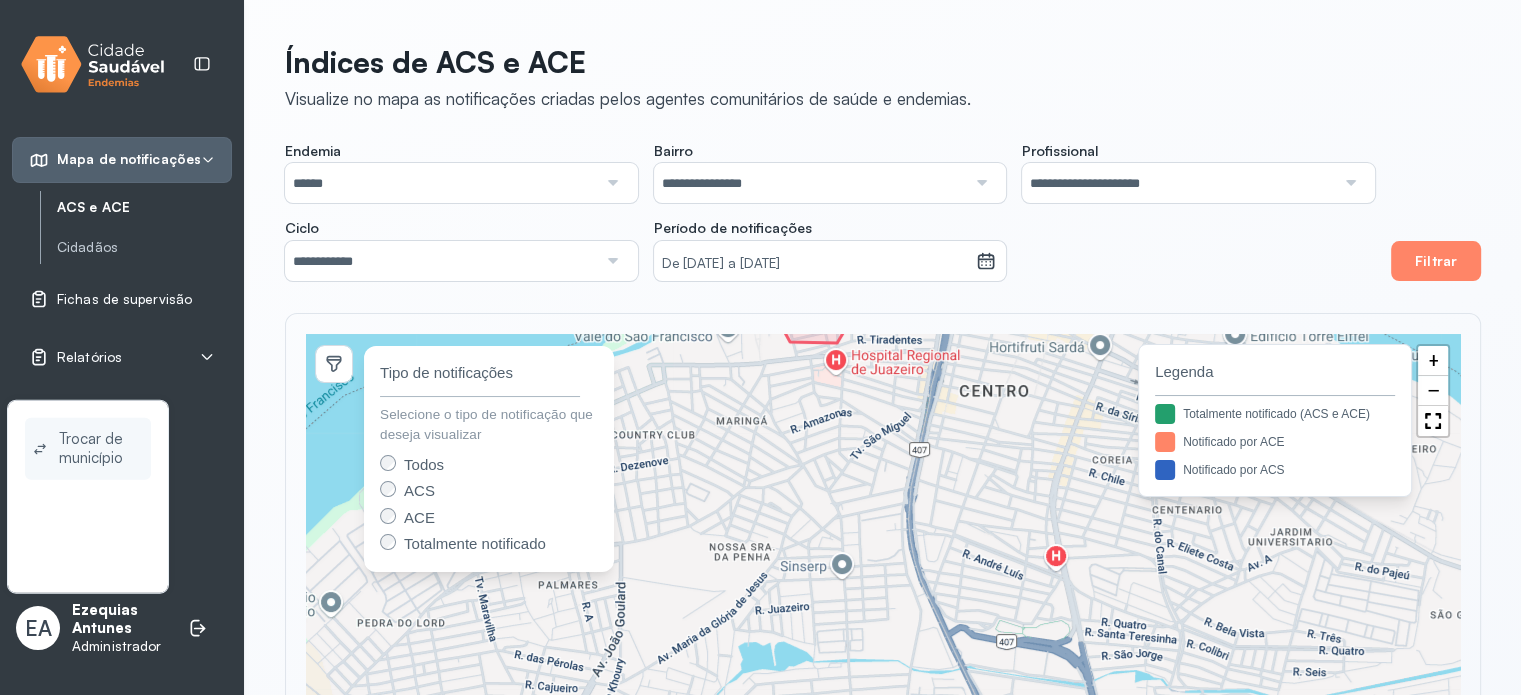 click on "Trocar de município" at bounding box center [101, 449] 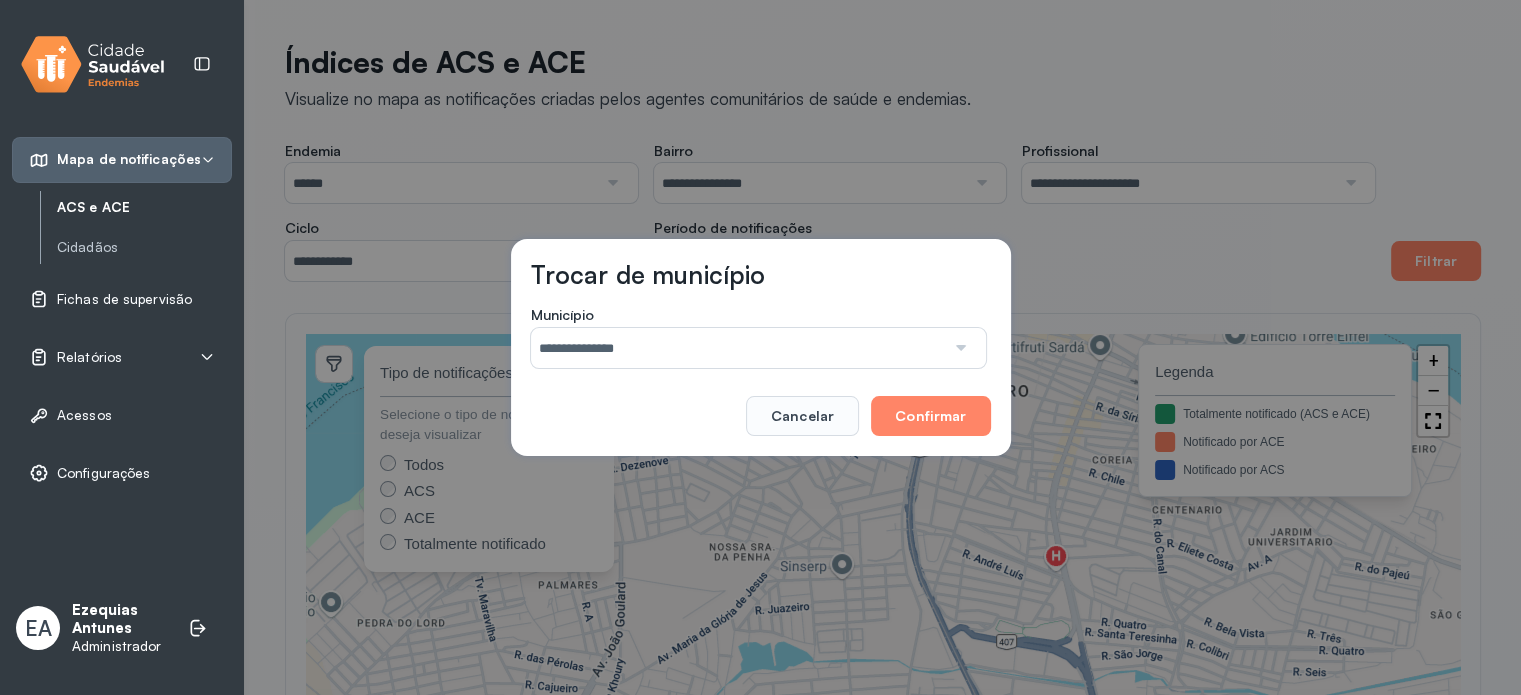 drag, startPoint x: 563, startPoint y: 335, endPoint x: 577, endPoint y: 339, distance: 14.56022 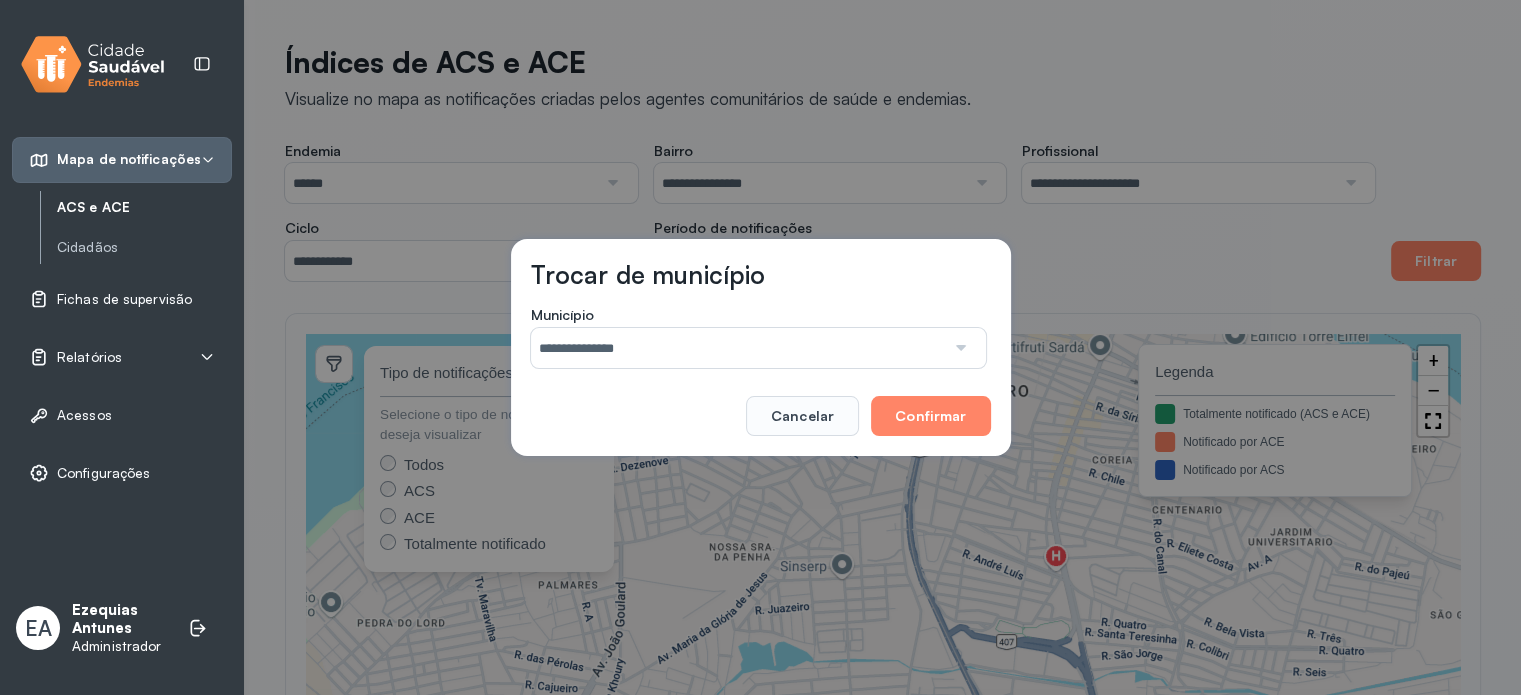 click on "**********" at bounding box center (761, 347) 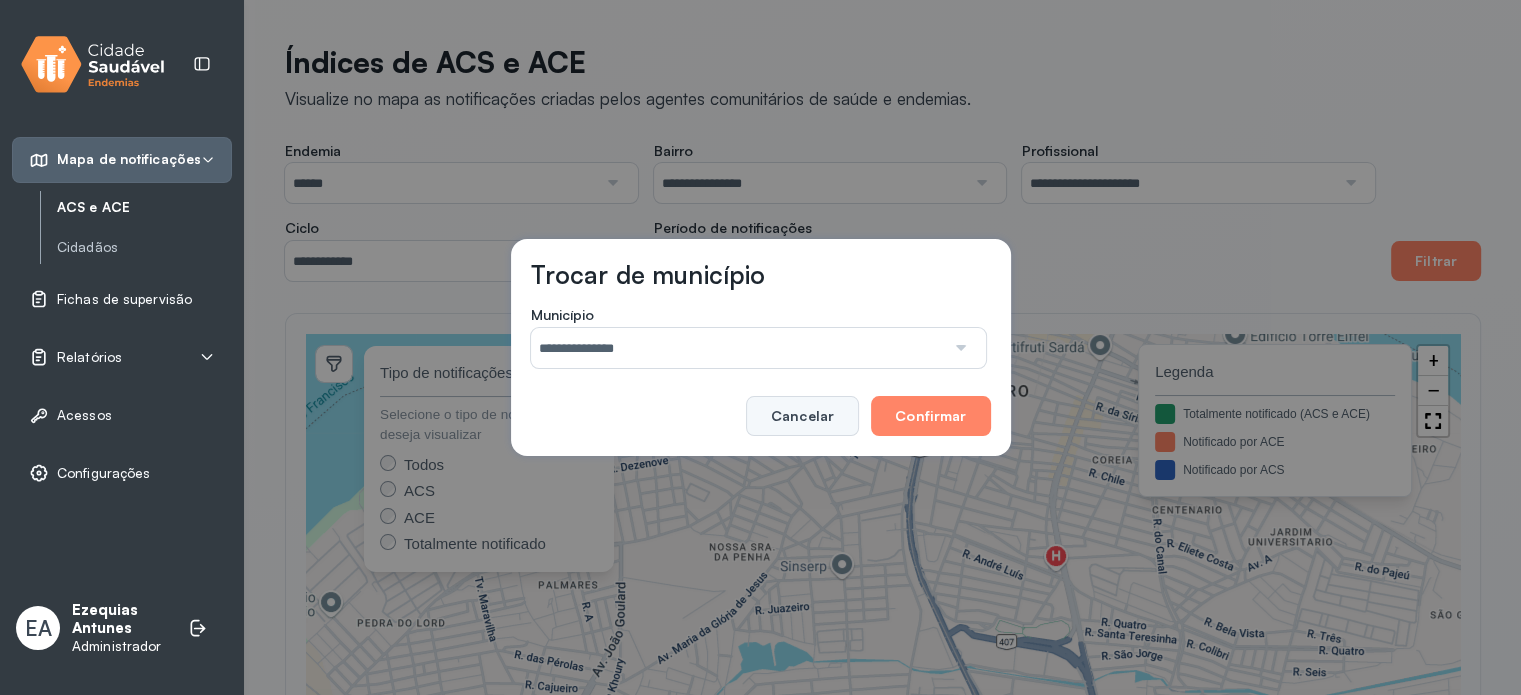 click on "Cancelar" at bounding box center (802, 416) 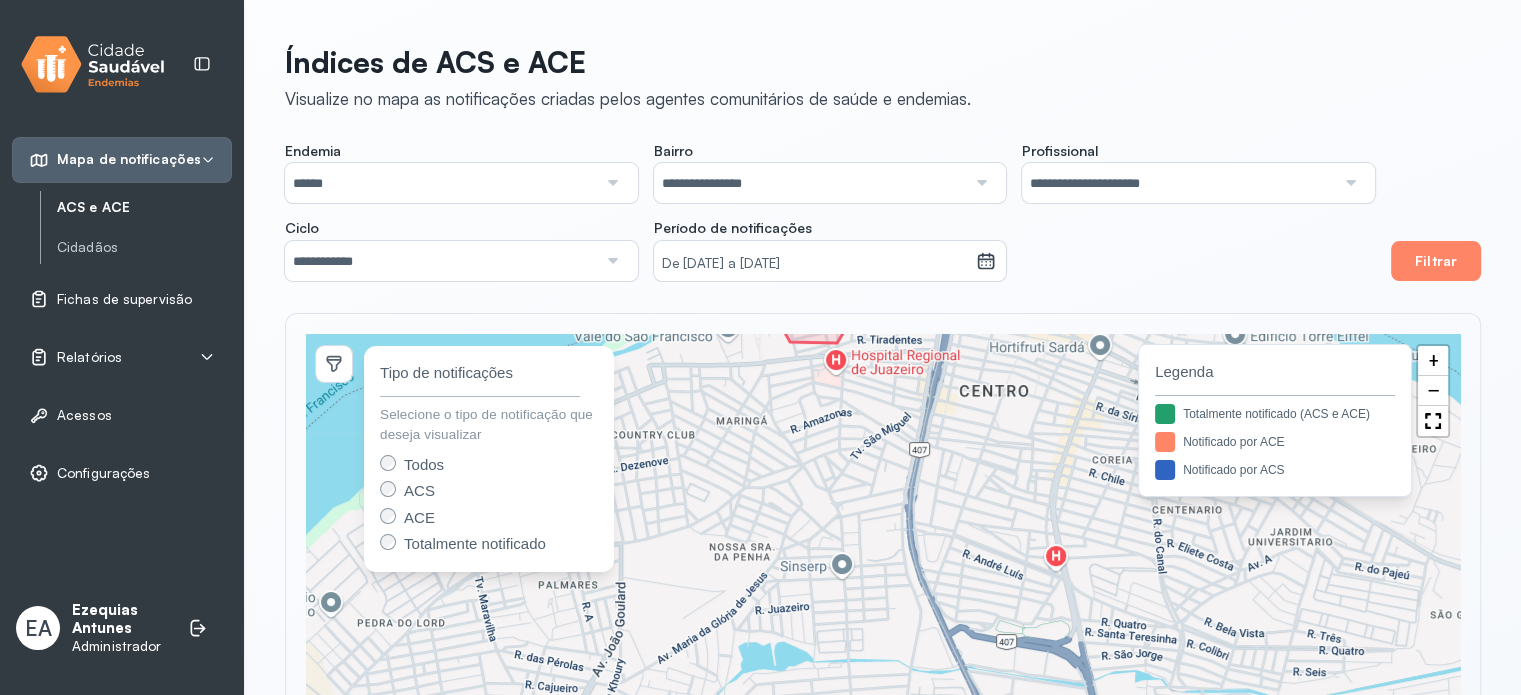 click on "De [DATE] a [DATE]" at bounding box center (815, 261) 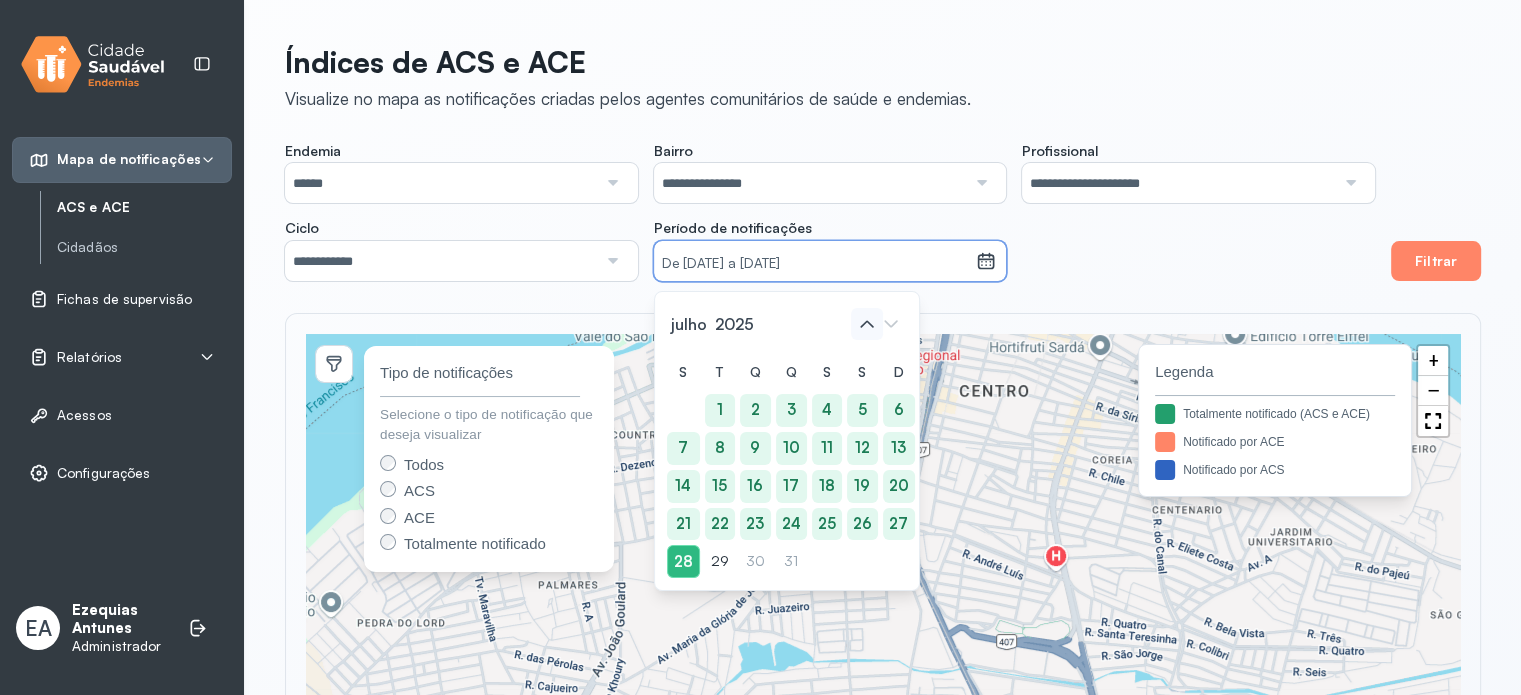 click 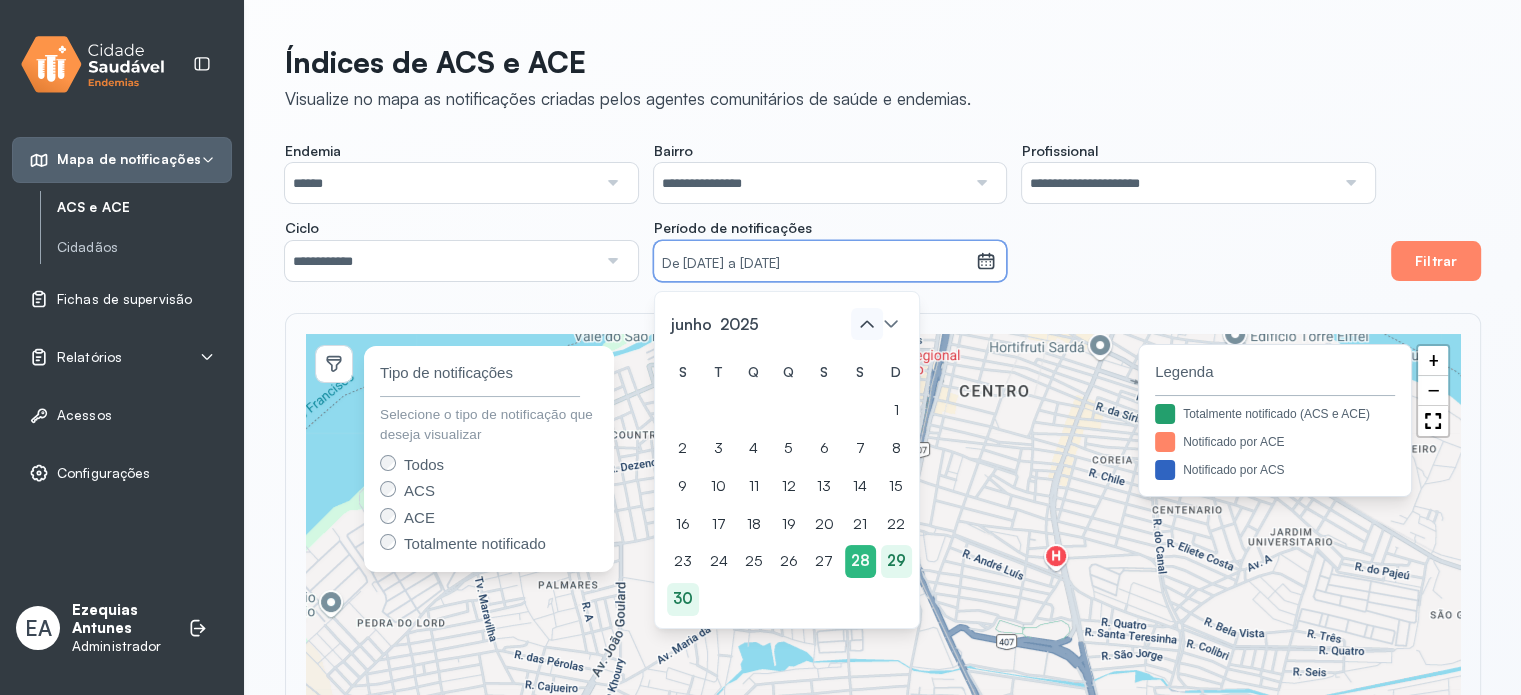 click 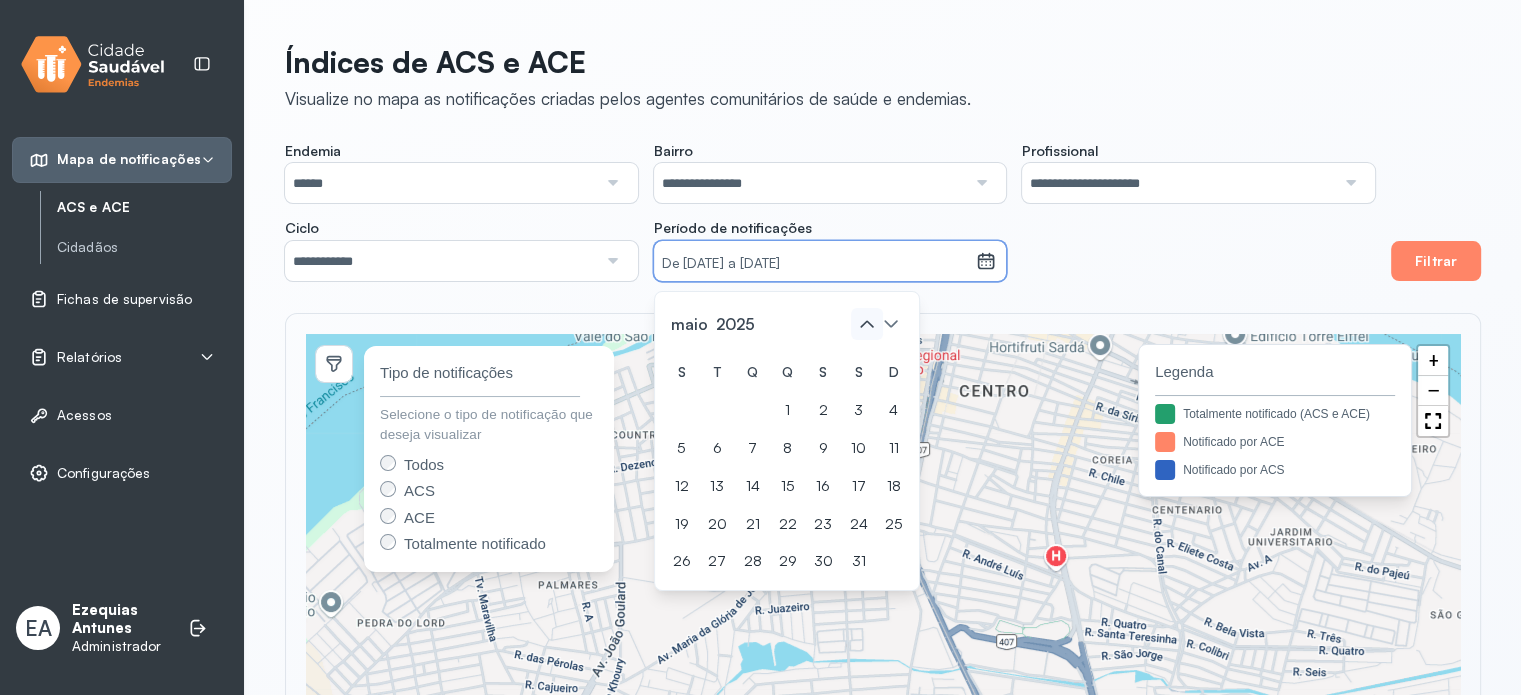 click 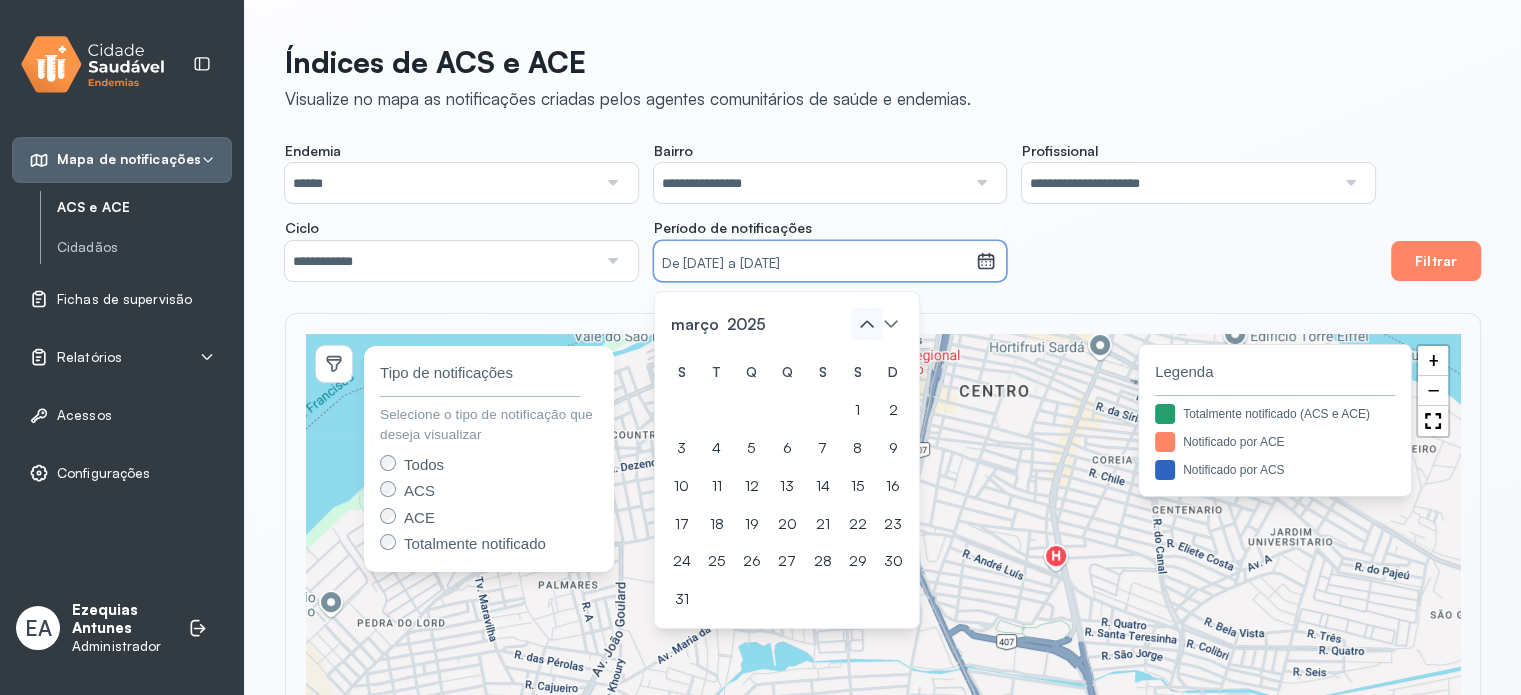 click 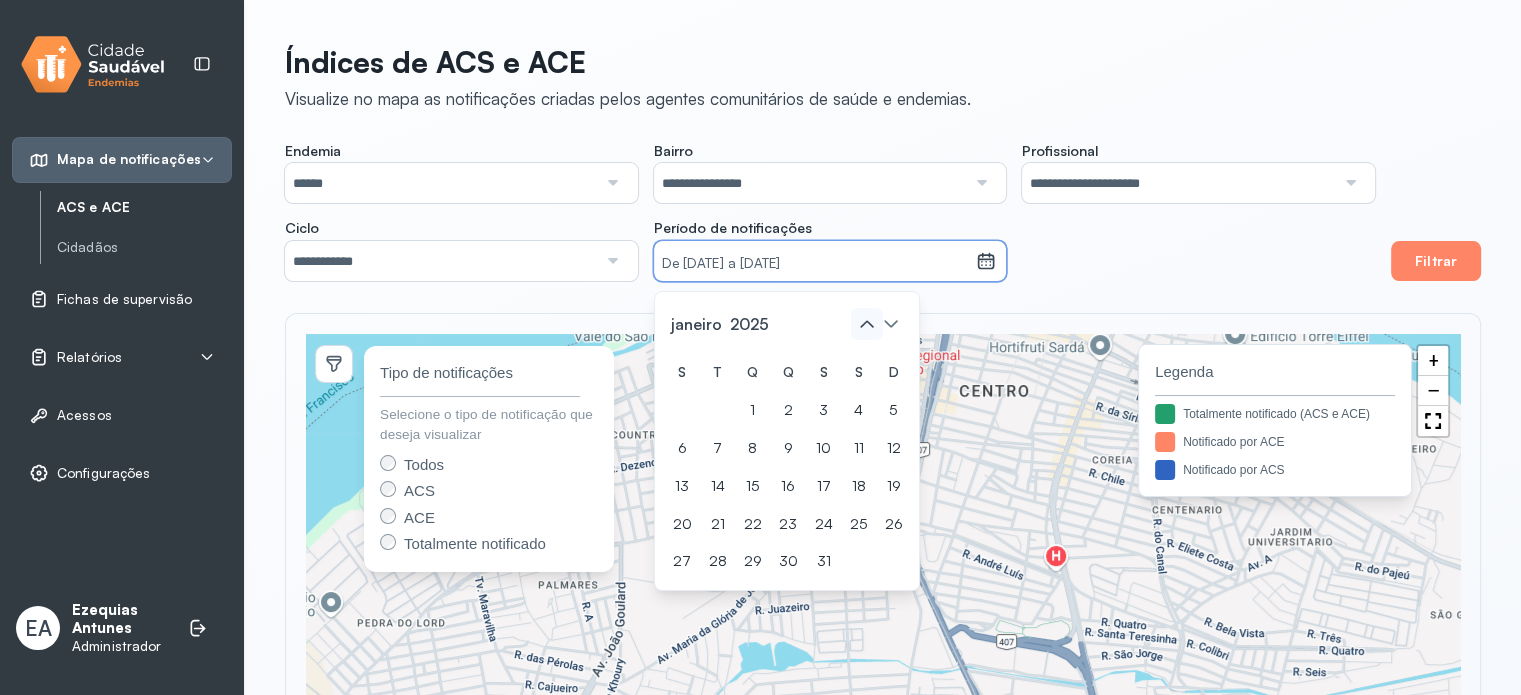 click 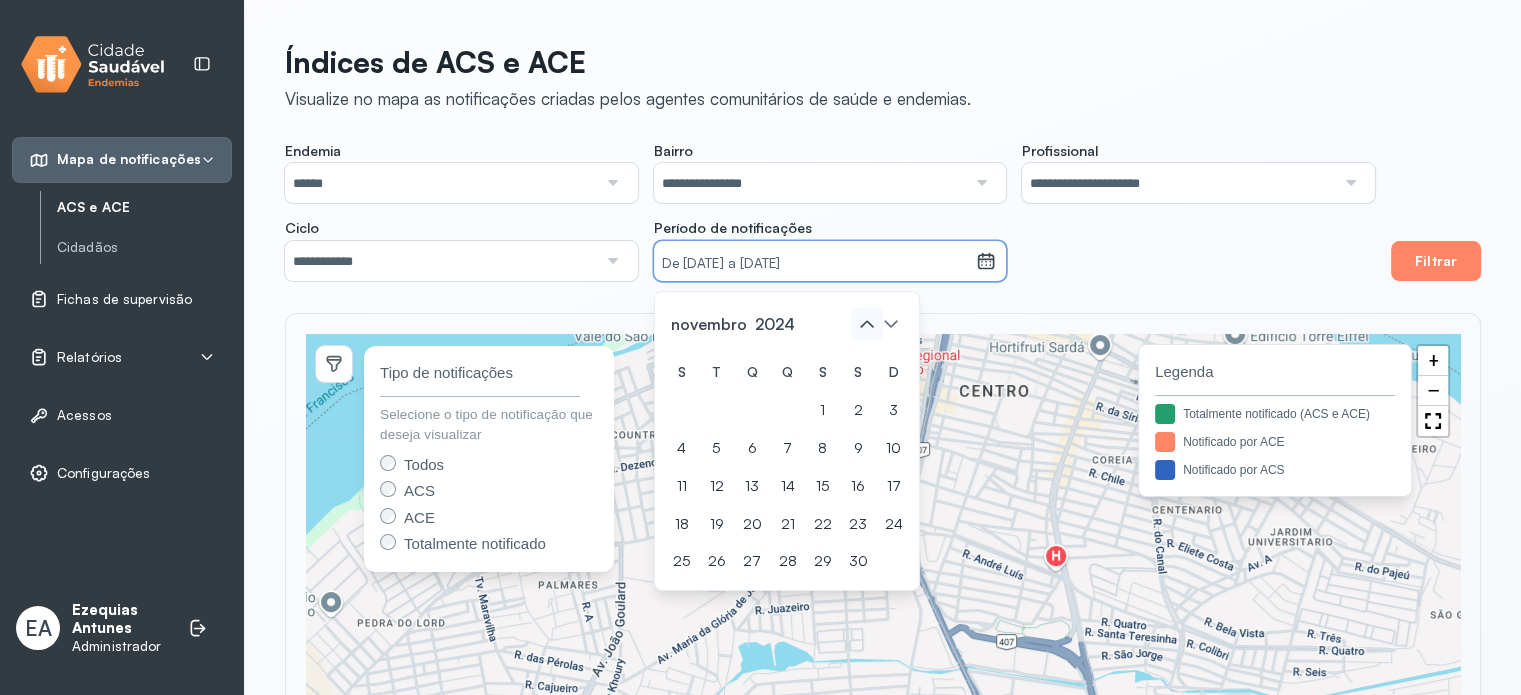 click 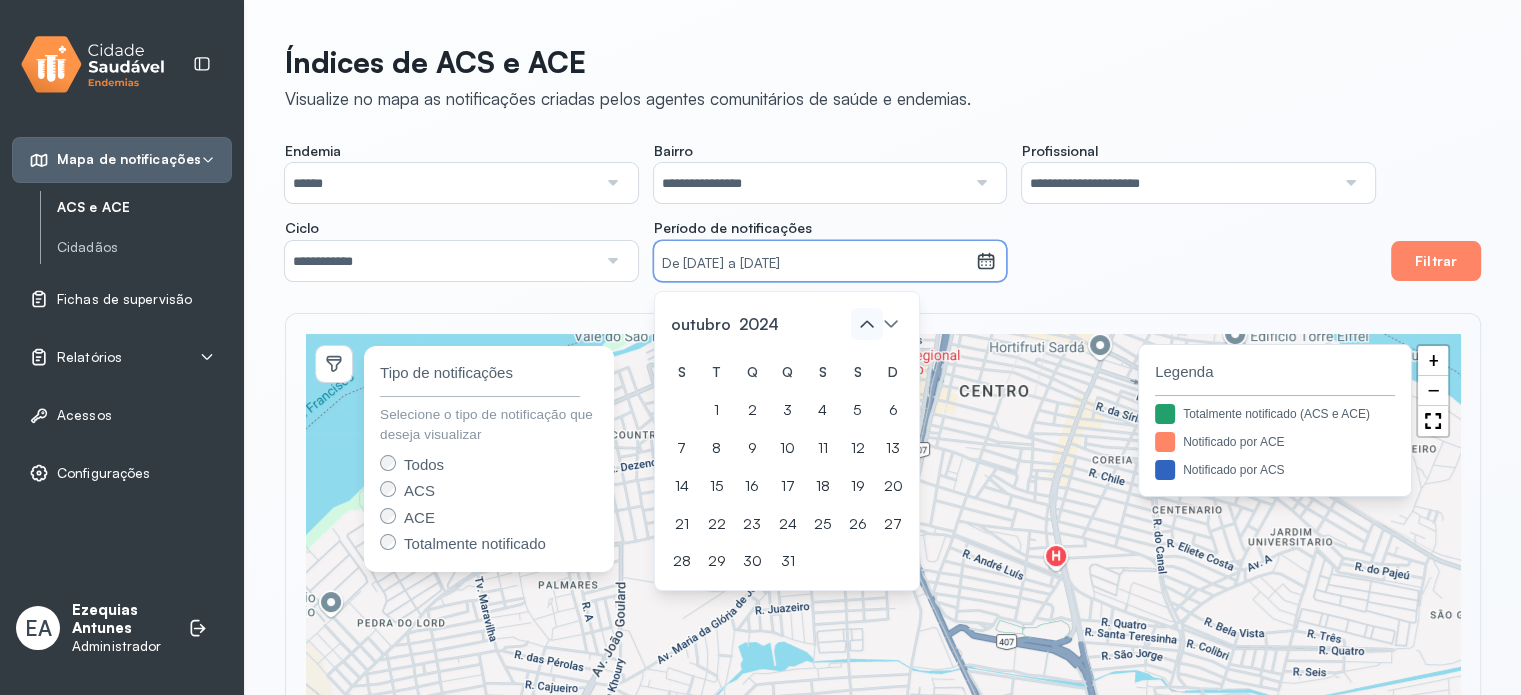 click 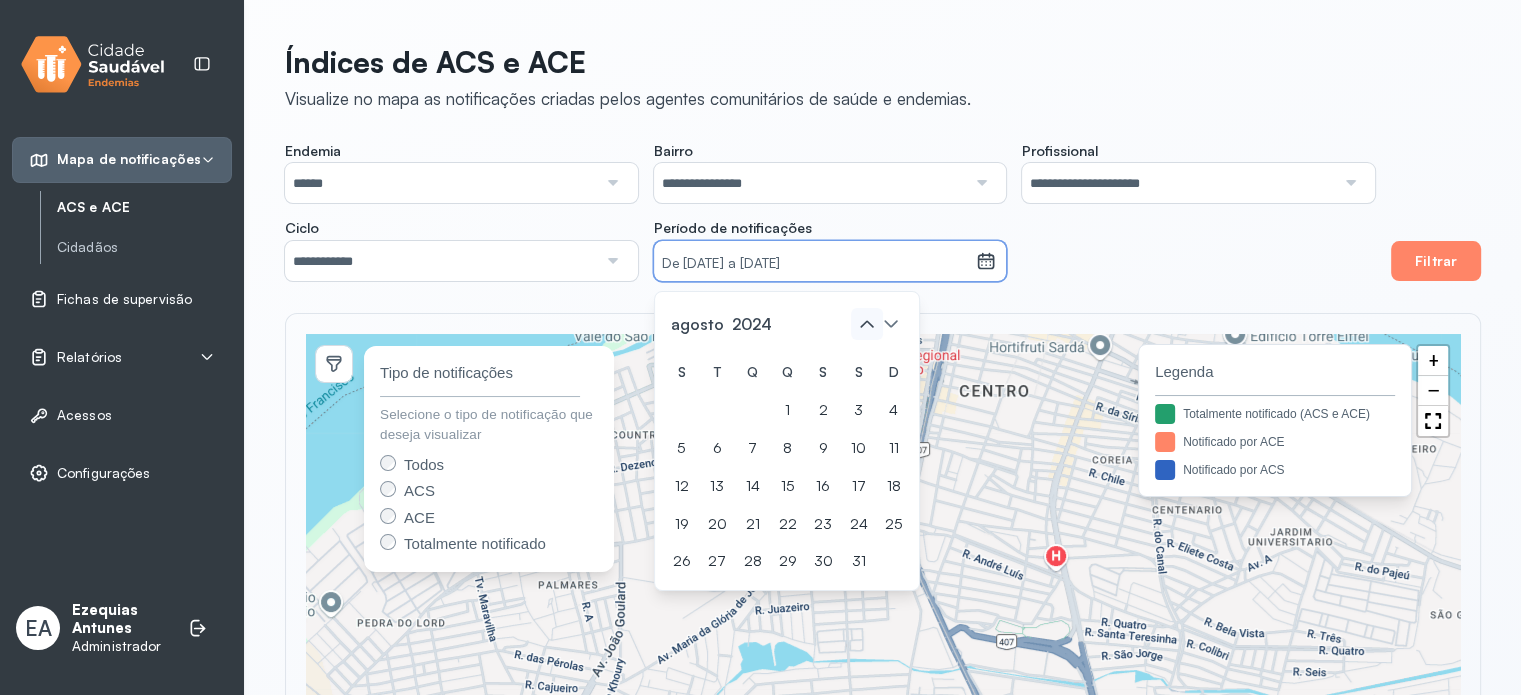 click 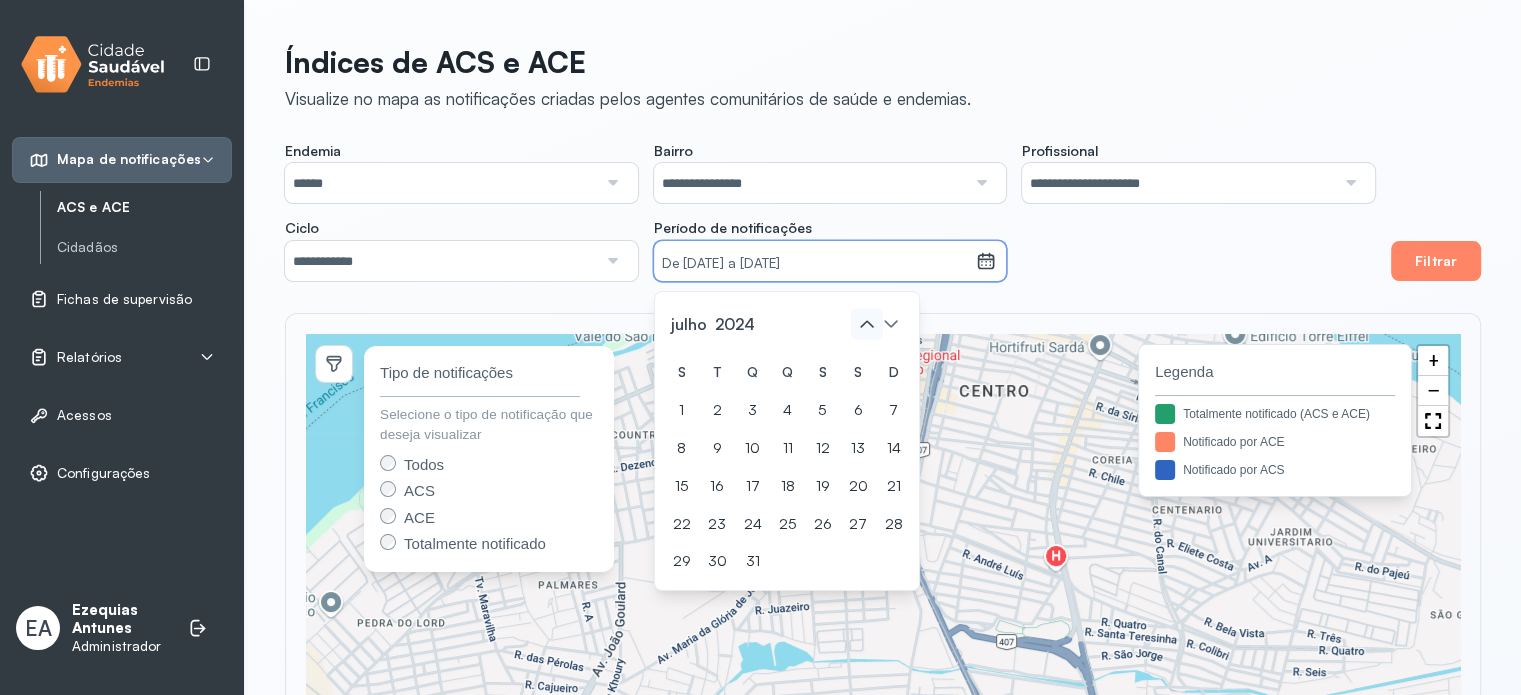 click 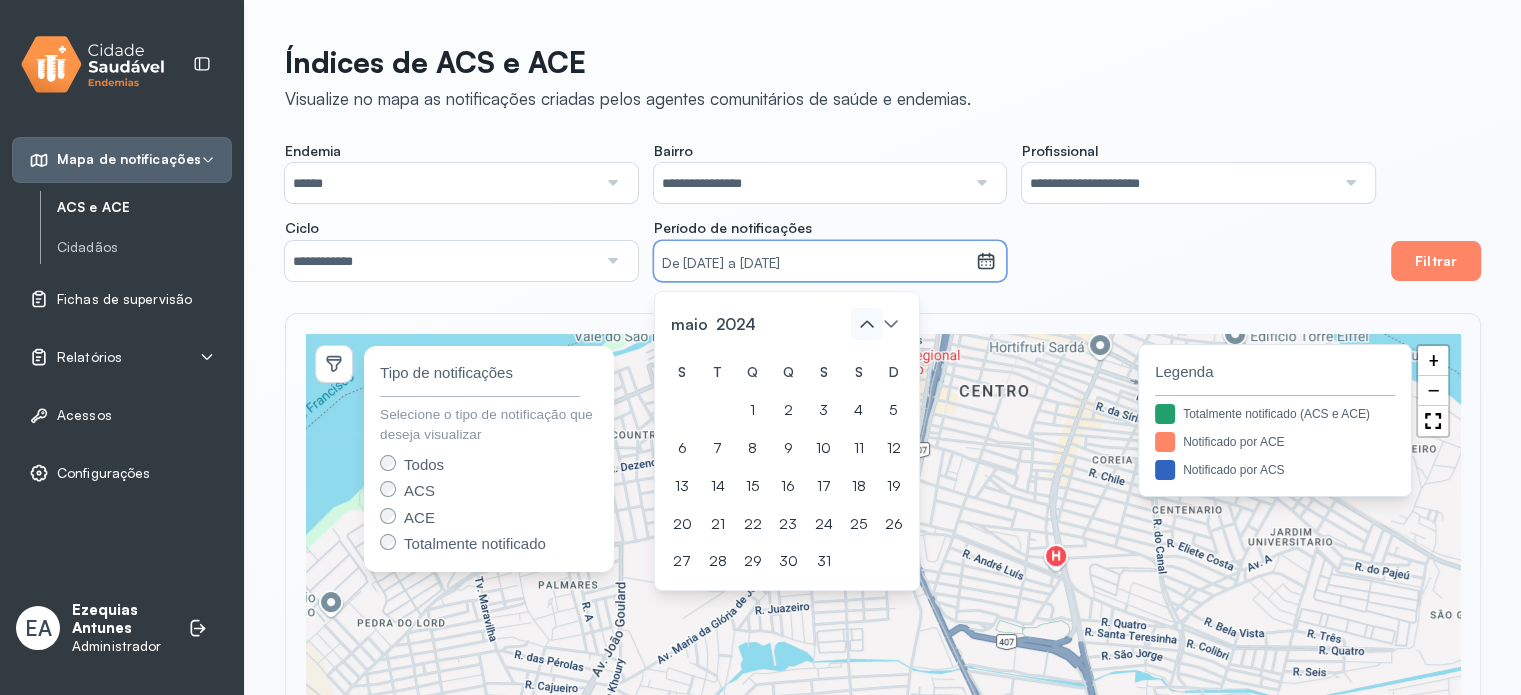 click 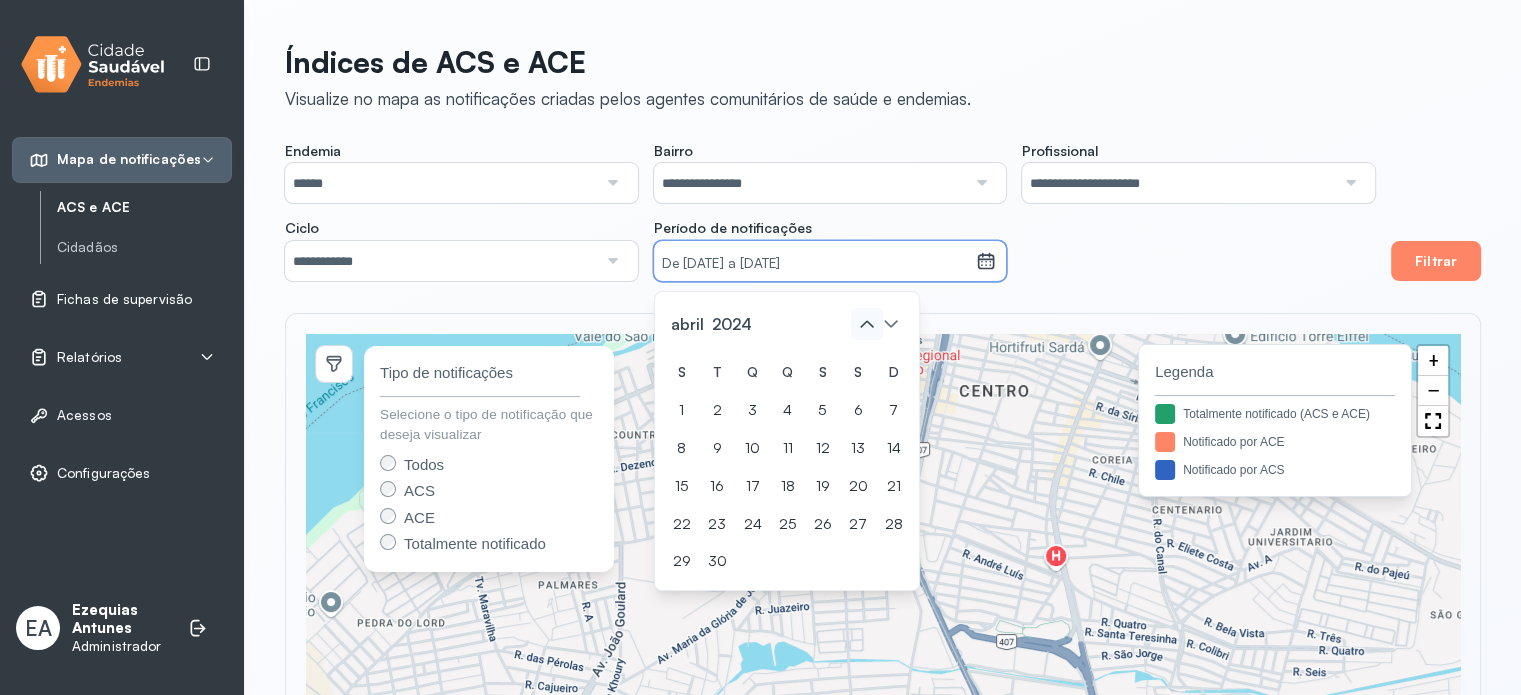 click 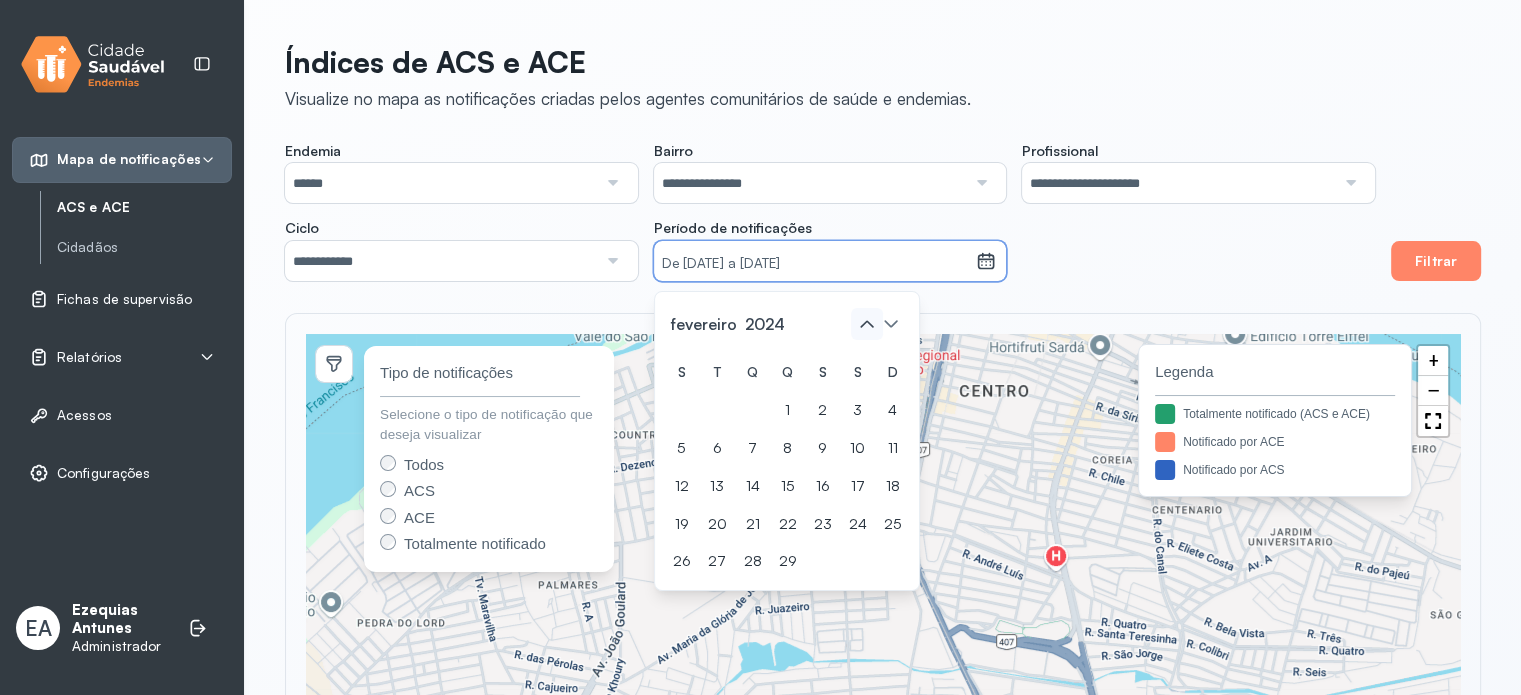 click 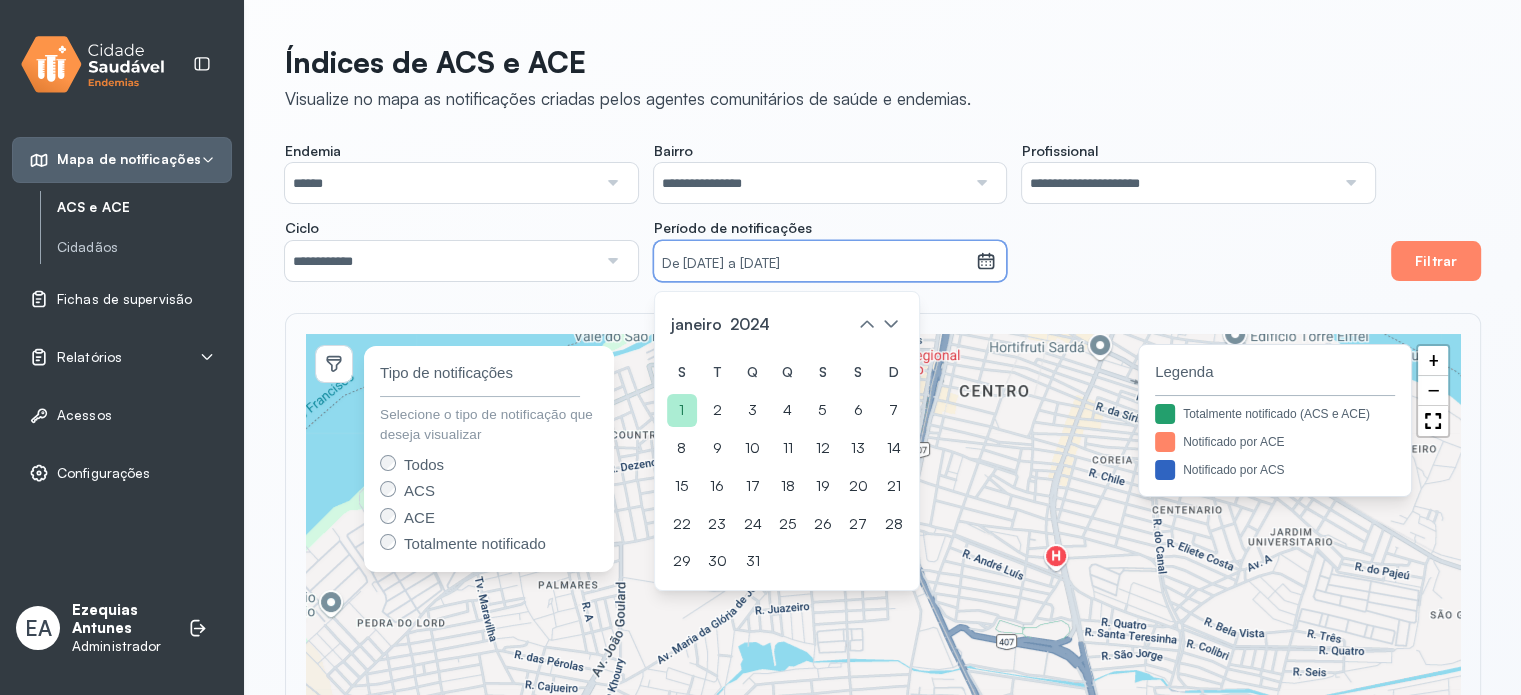 click on "1" 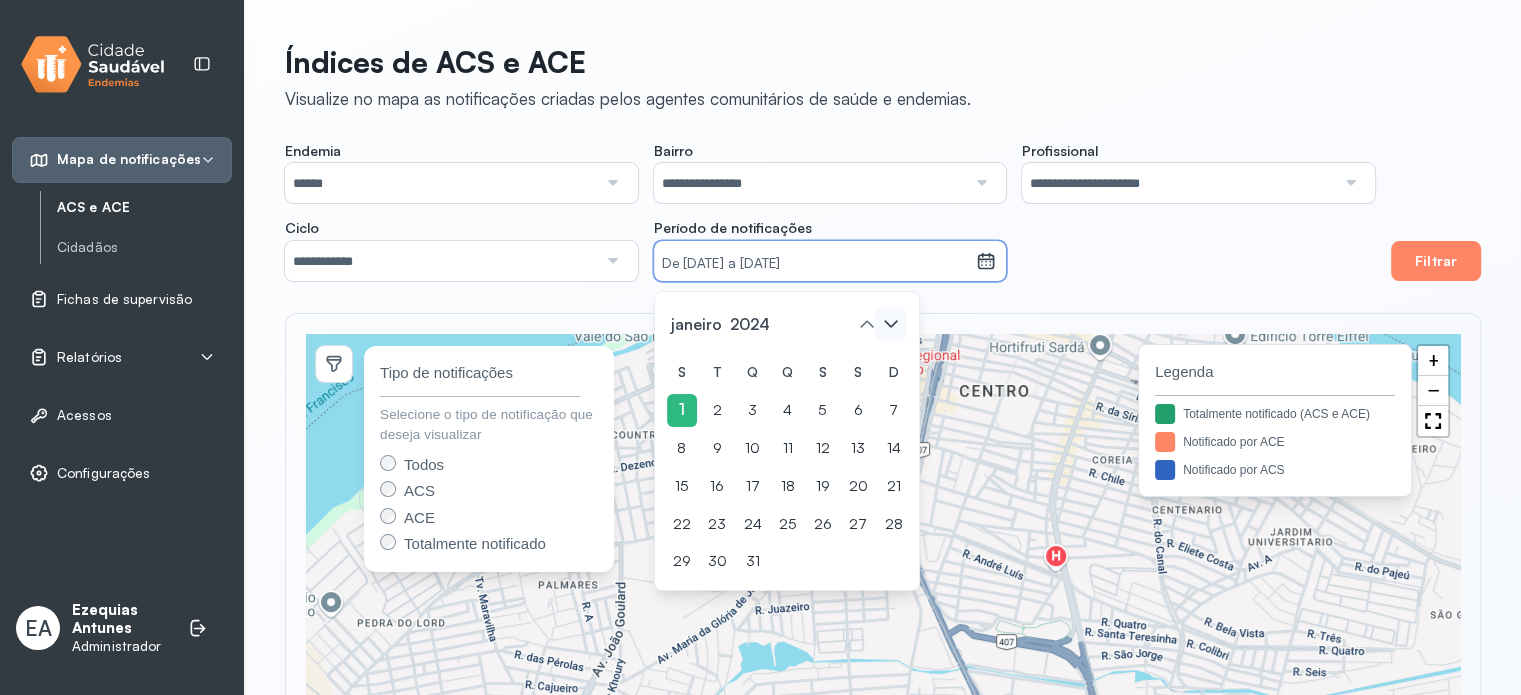 click 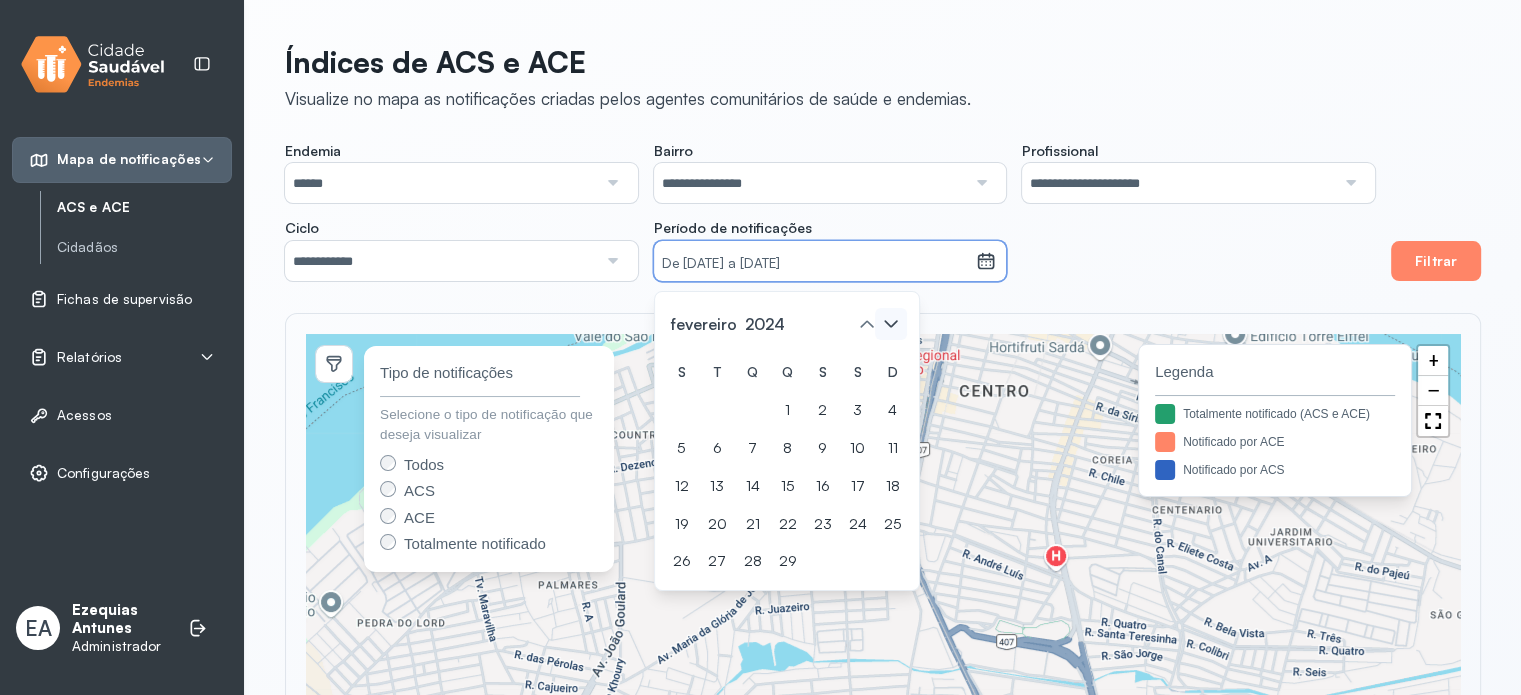 click 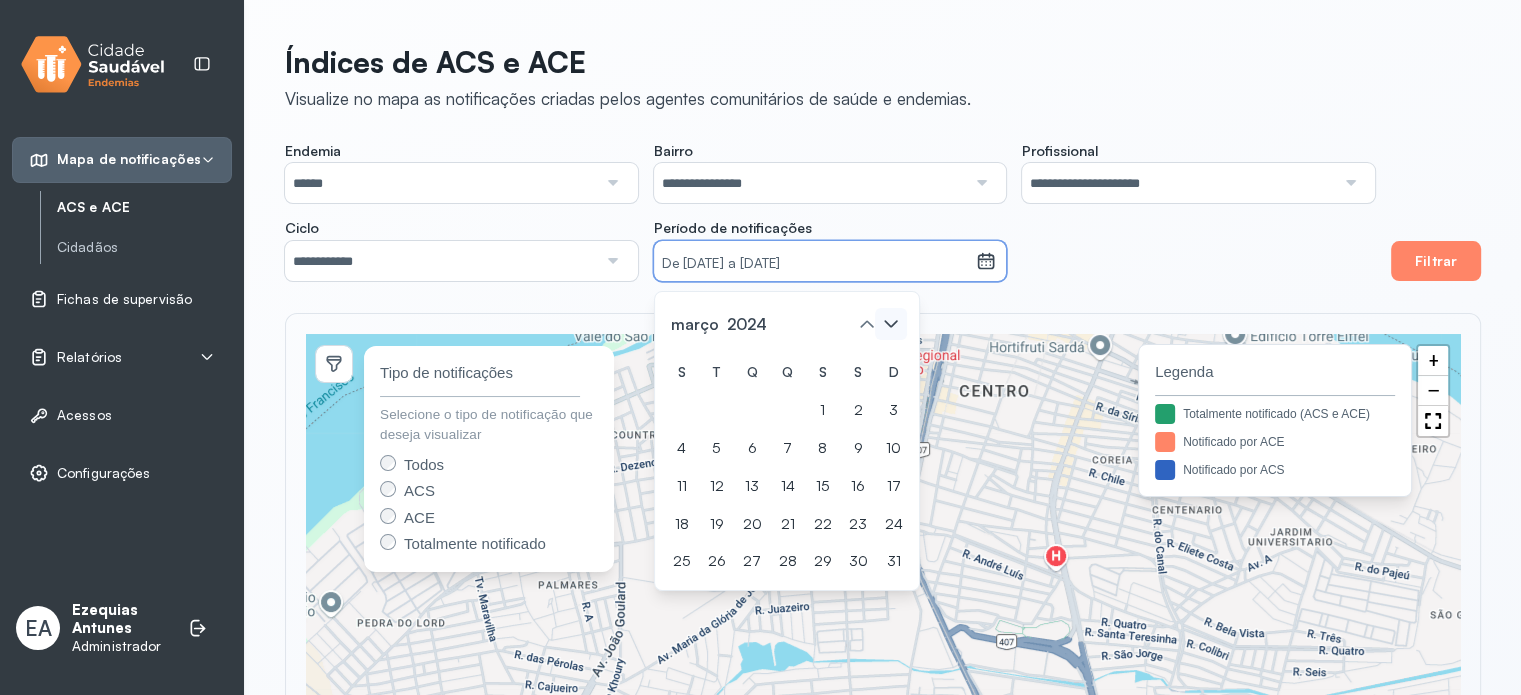 click 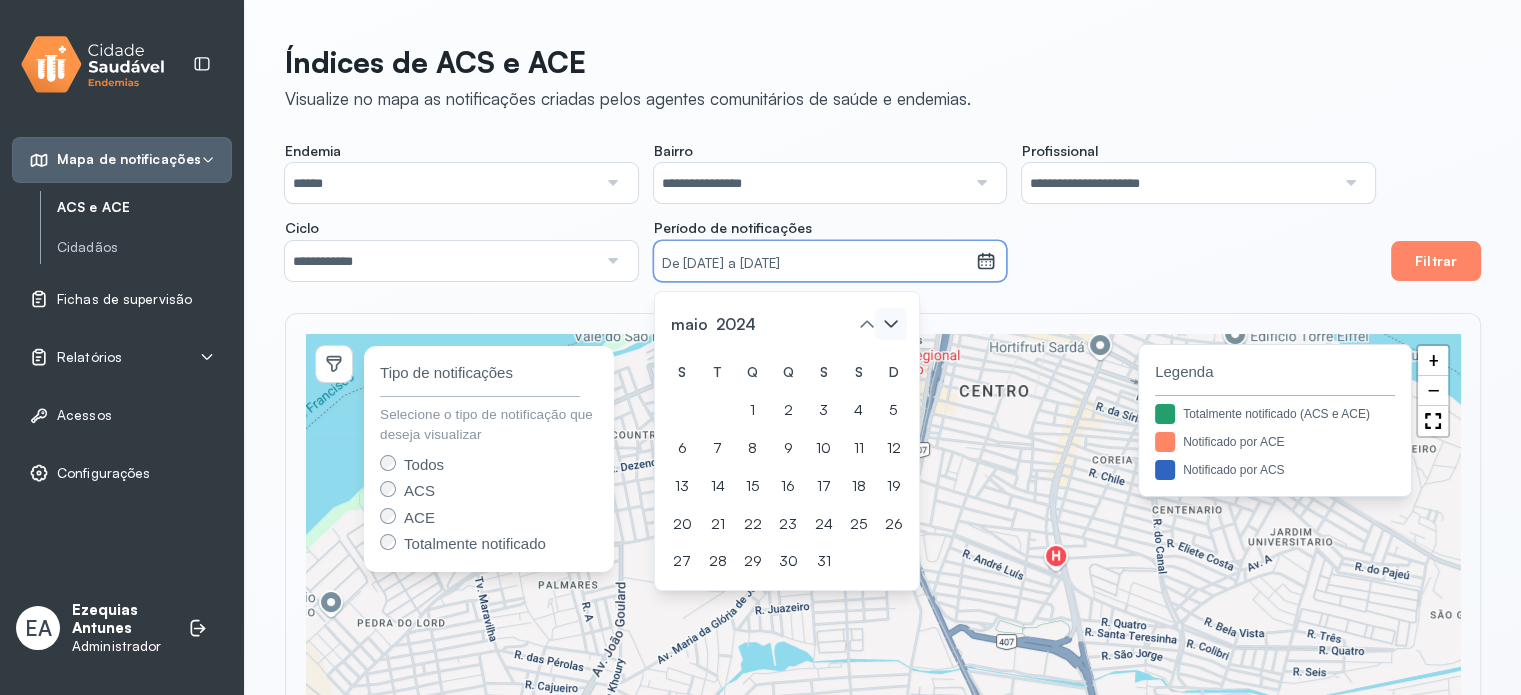 click 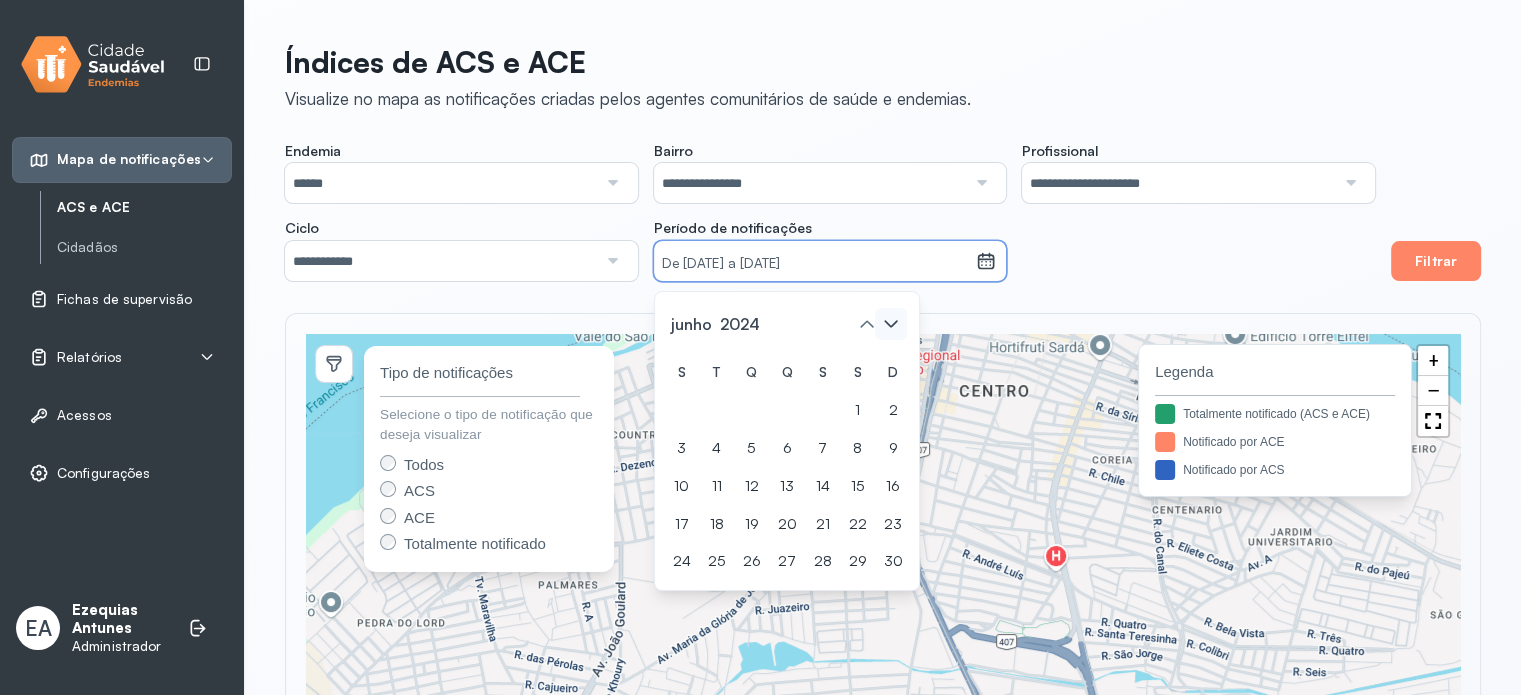 click 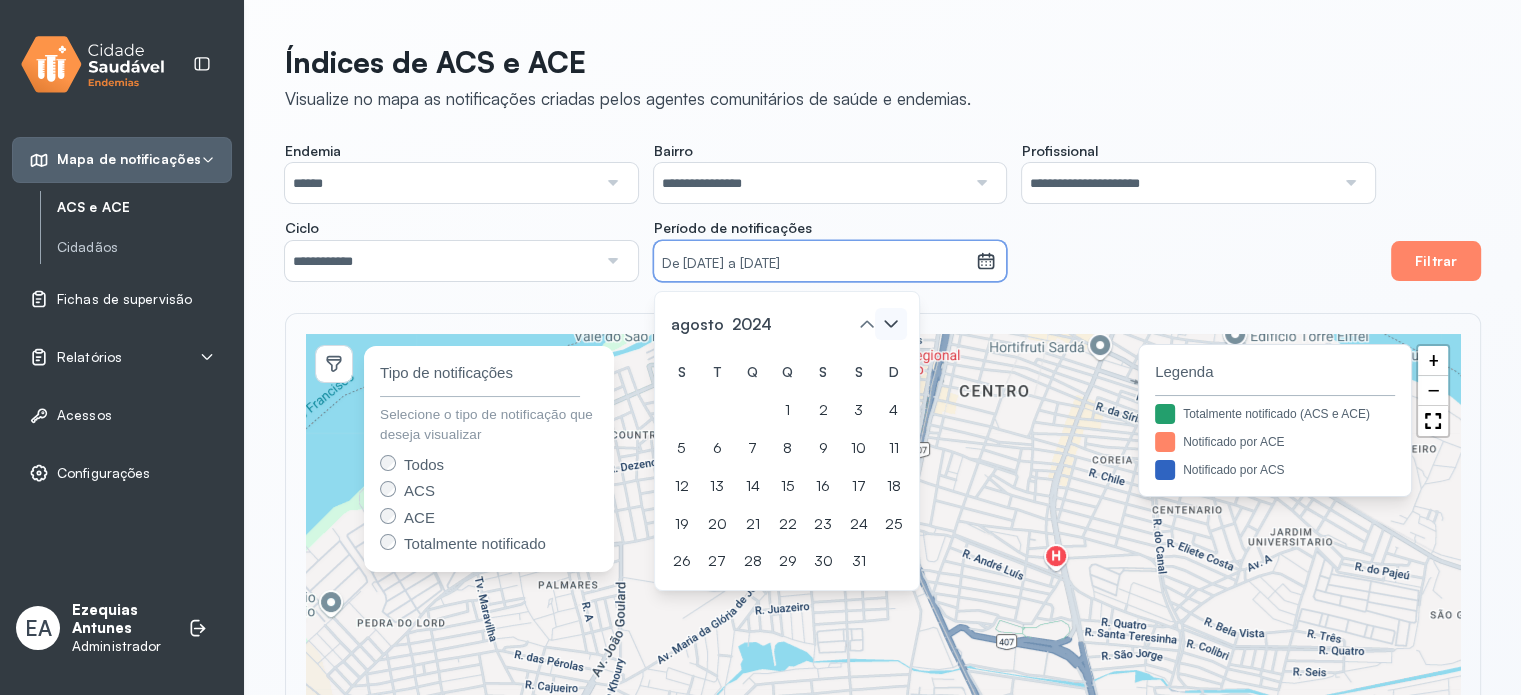 click 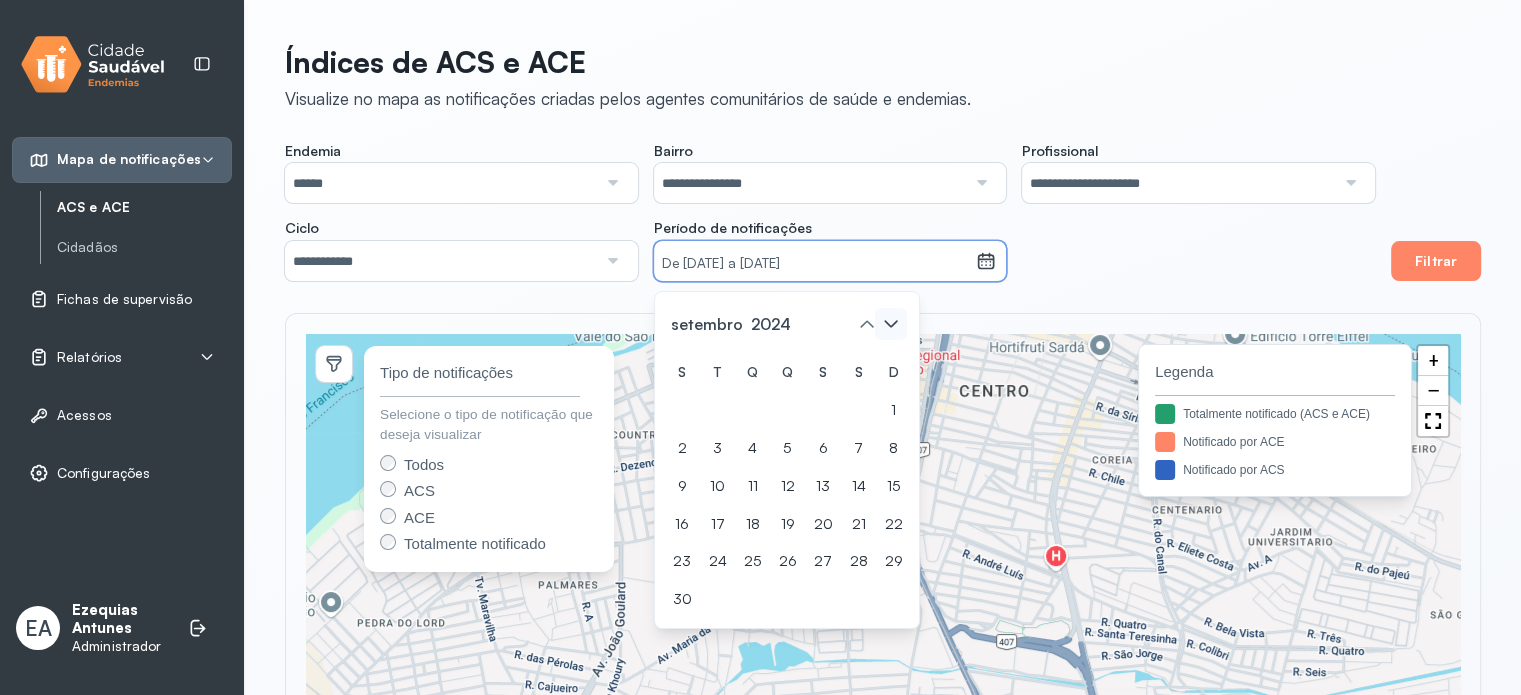 click 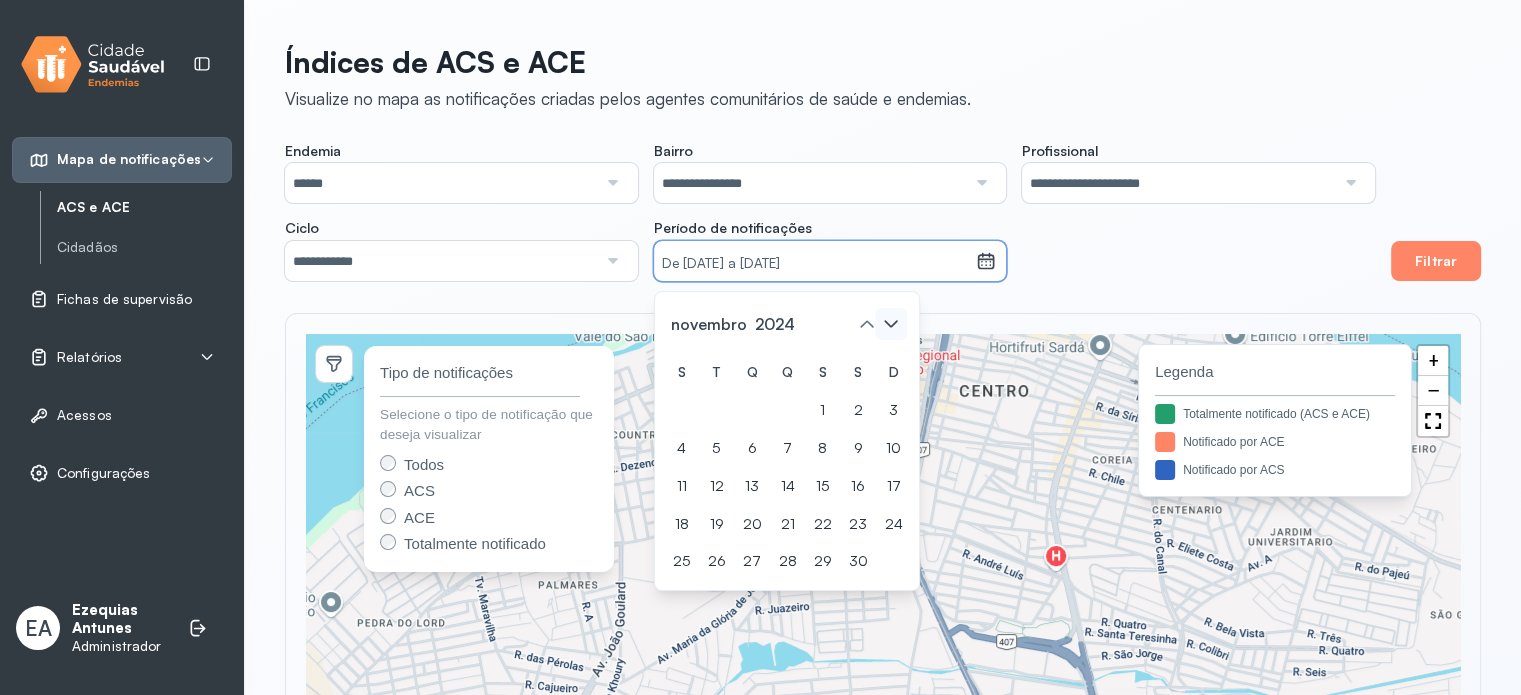 click 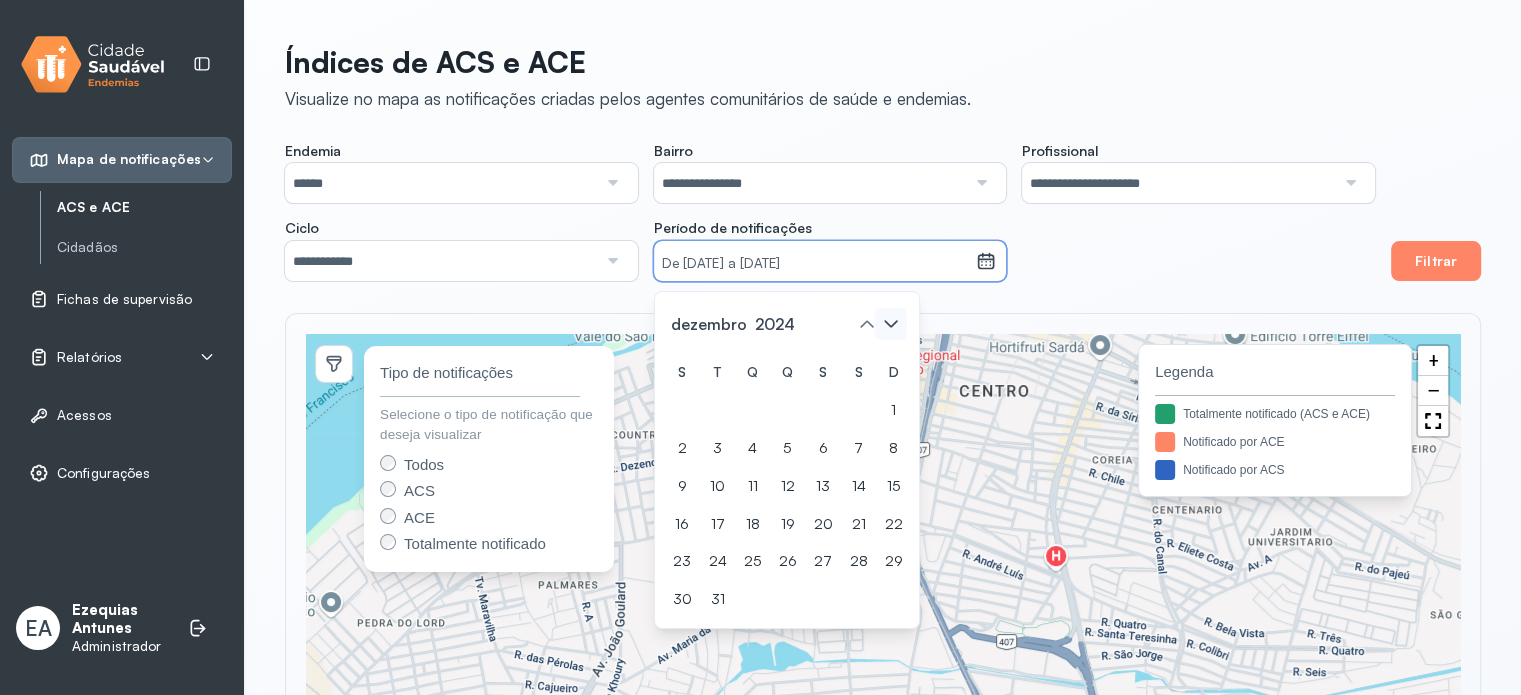 click 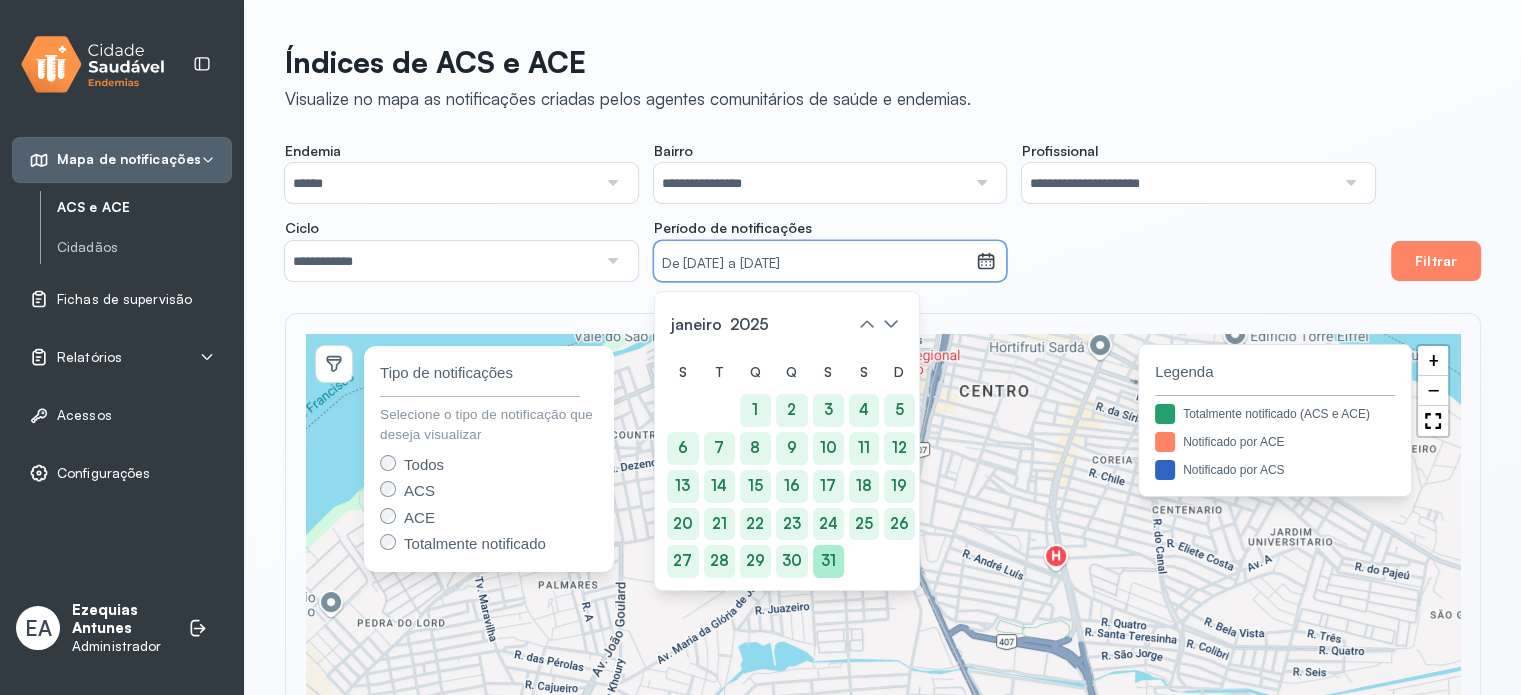 click on "31" 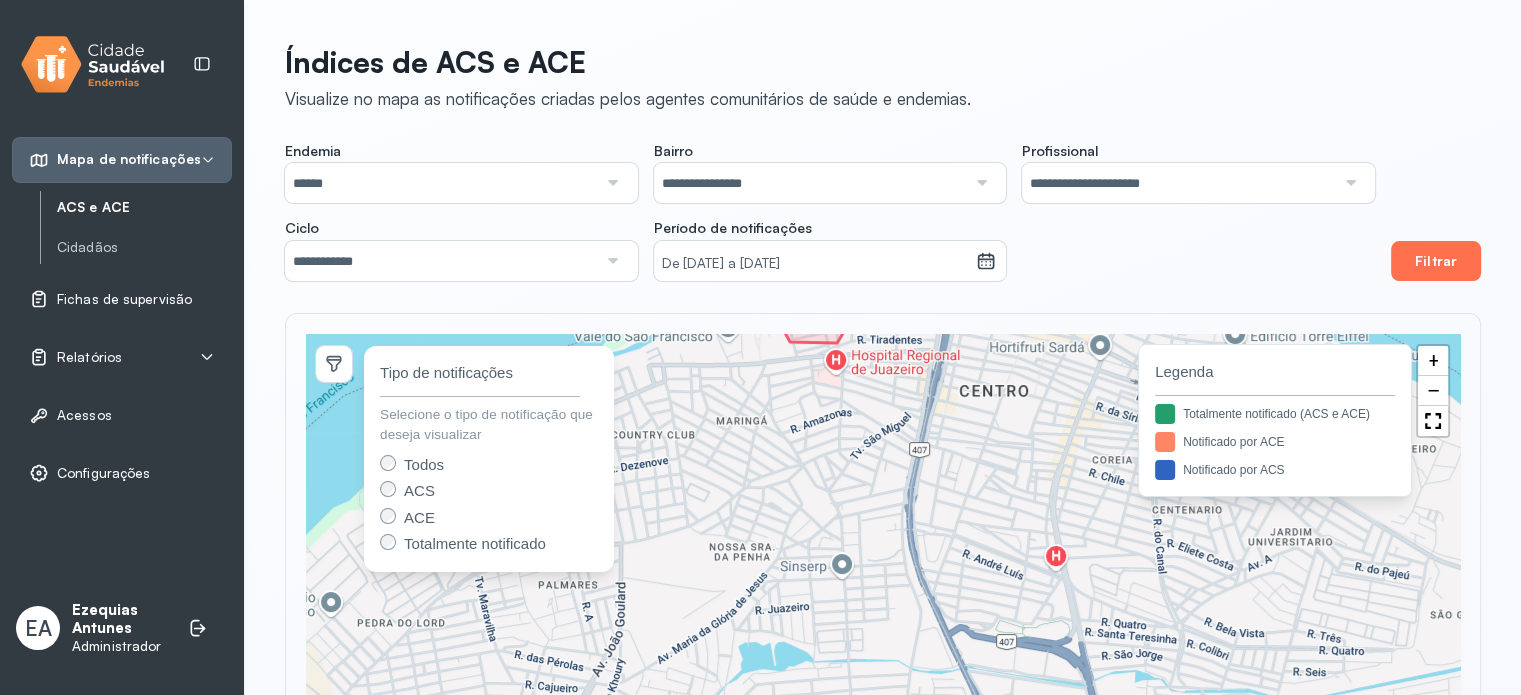 click on "Filtrar" at bounding box center [1436, 261] 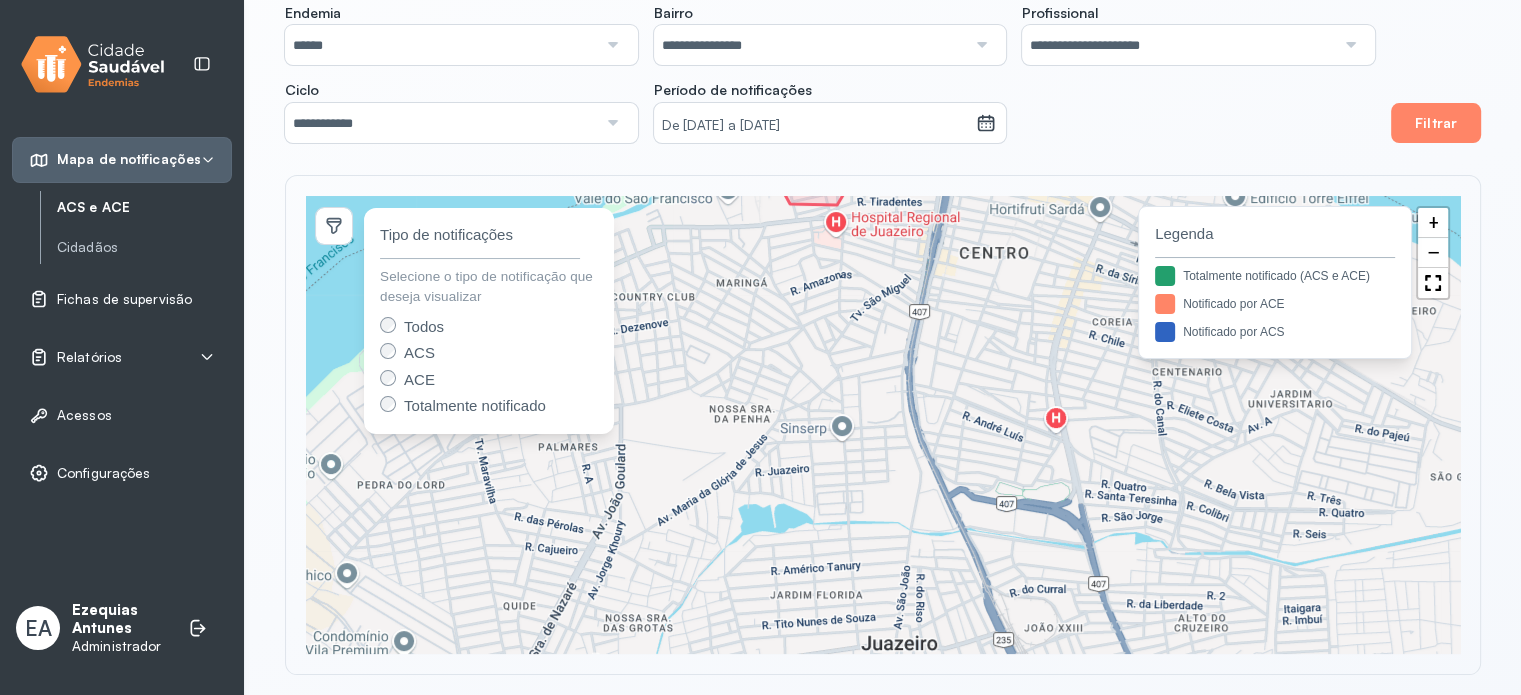 scroll, scrollTop: 149, scrollLeft: 0, axis: vertical 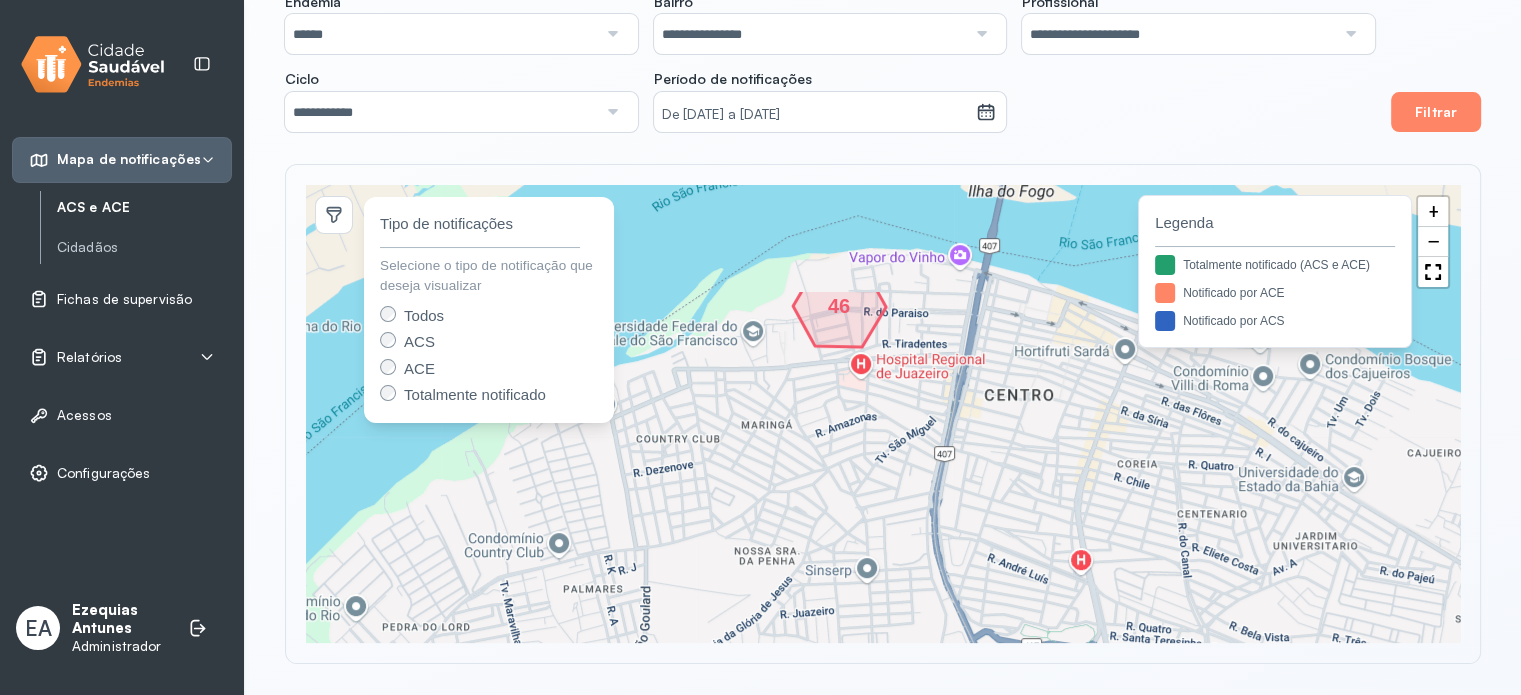 drag, startPoint x: 948, startPoint y: 458, endPoint x: 964, endPoint y: 518, distance: 62.0967 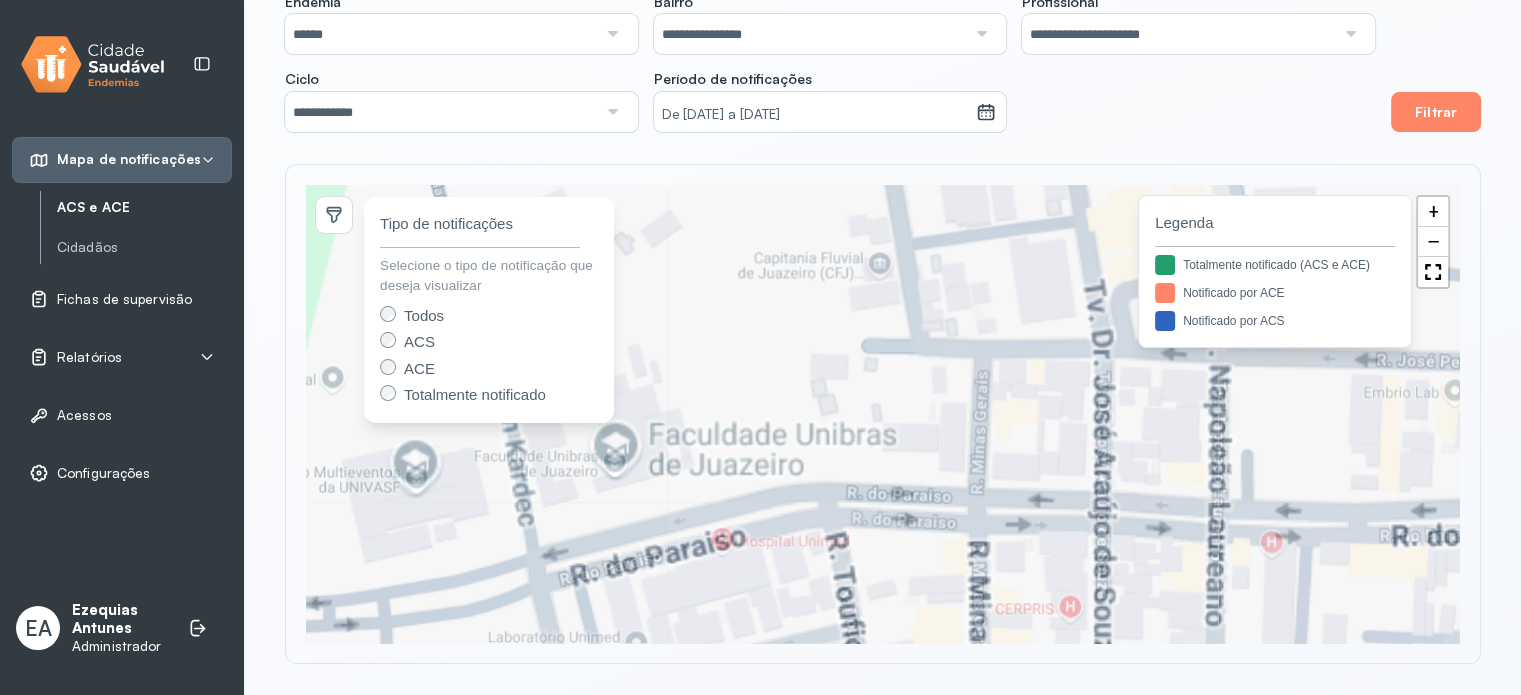 drag, startPoint x: 896, startPoint y: 347, endPoint x: 907, endPoint y: 317, distance: 31.95309 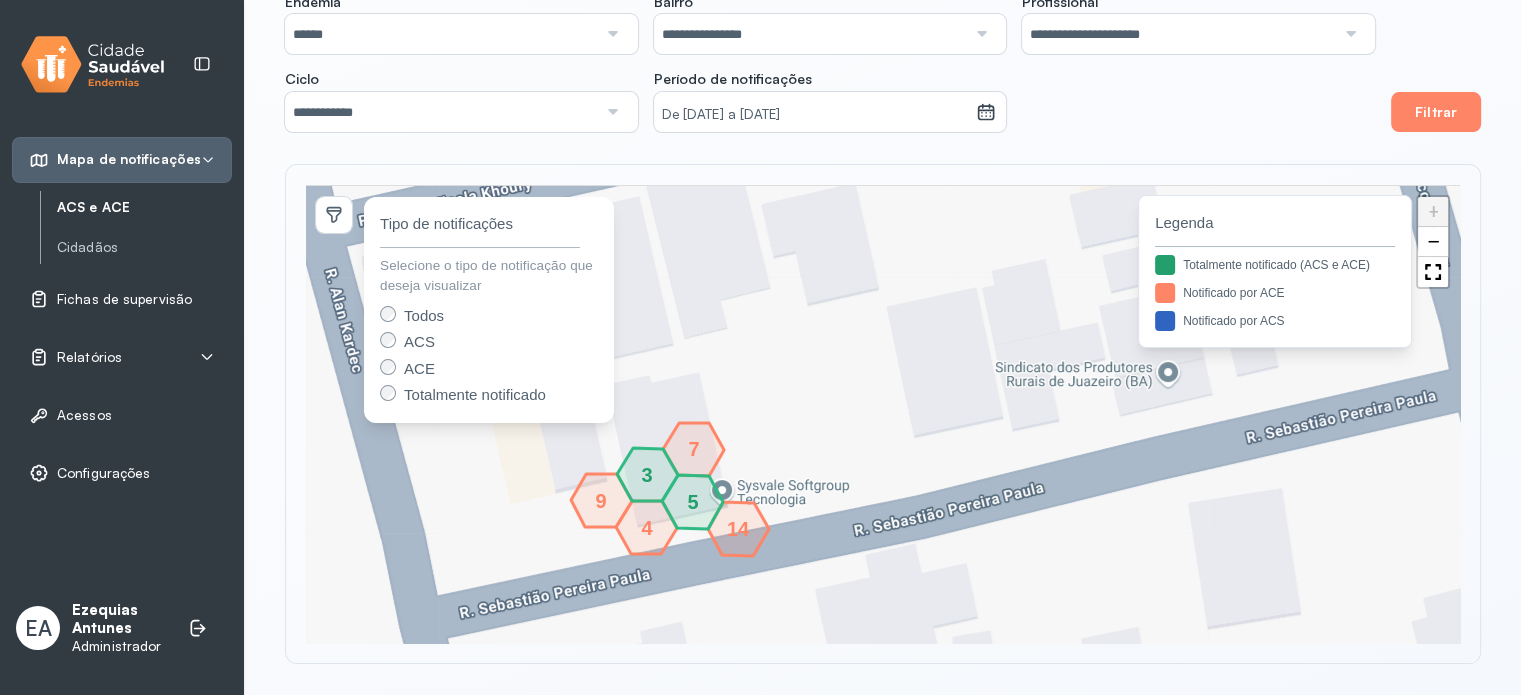 drag, startPoint x: 732, startPoint y: 486, endPoint x: 816, endPoint y: 367, distance: 145.66057 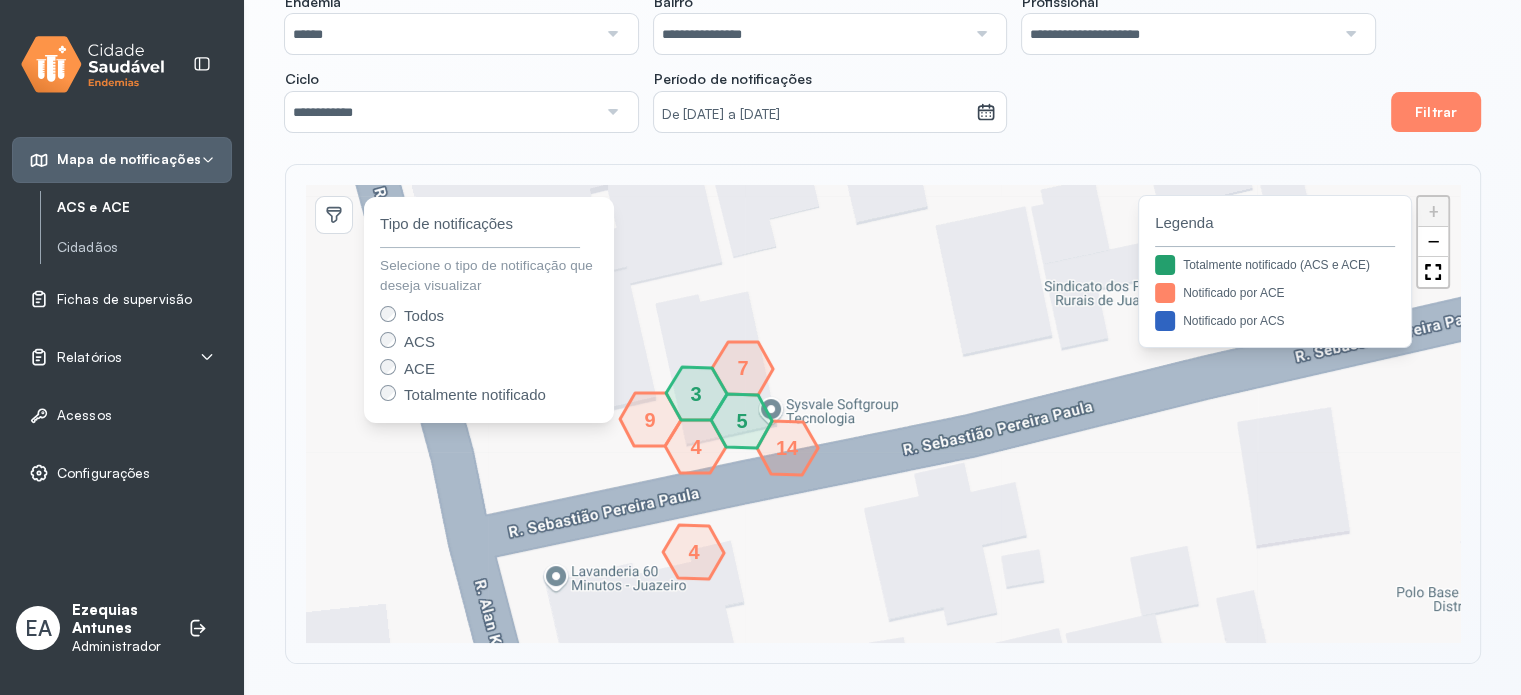 click 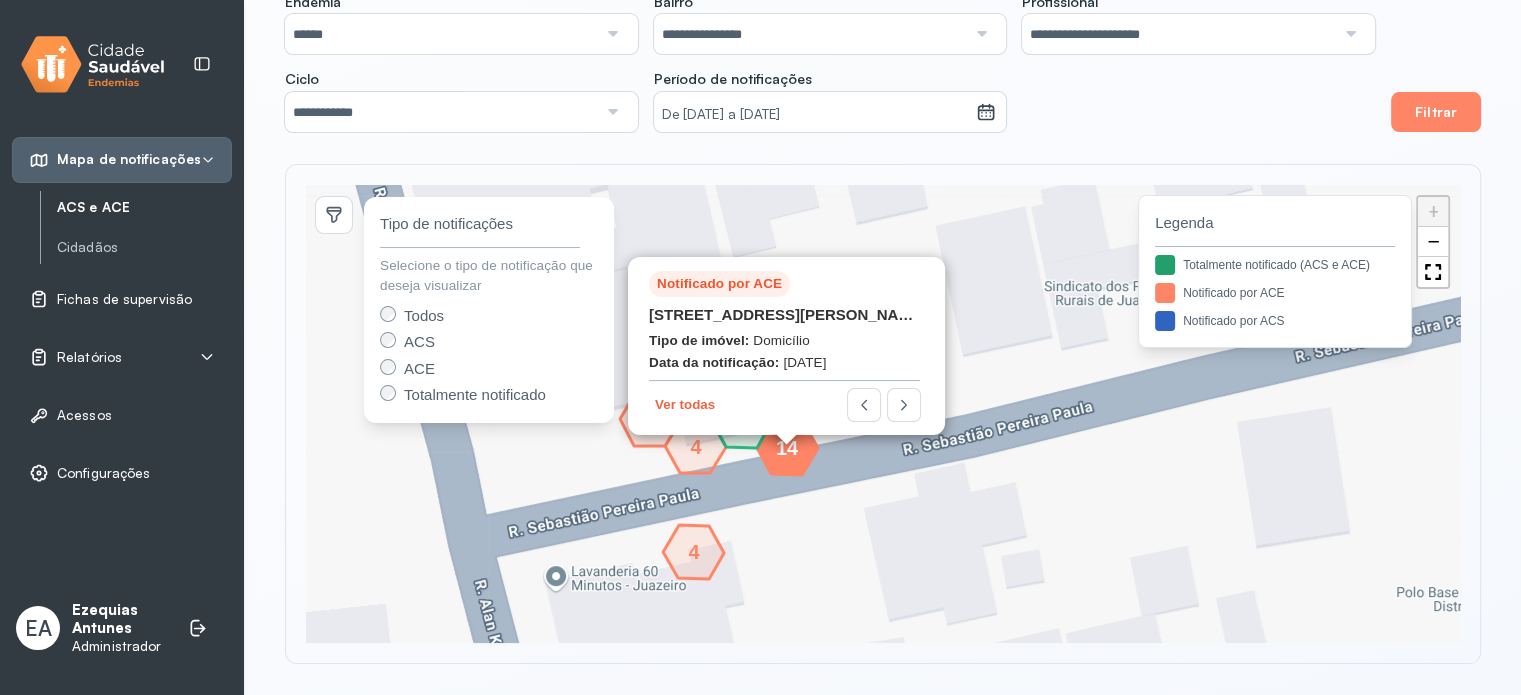 drag, startPoint x: 648, startPoint y: 307, endPoint x: 947, endPoint y: 408, distance: 315.59784 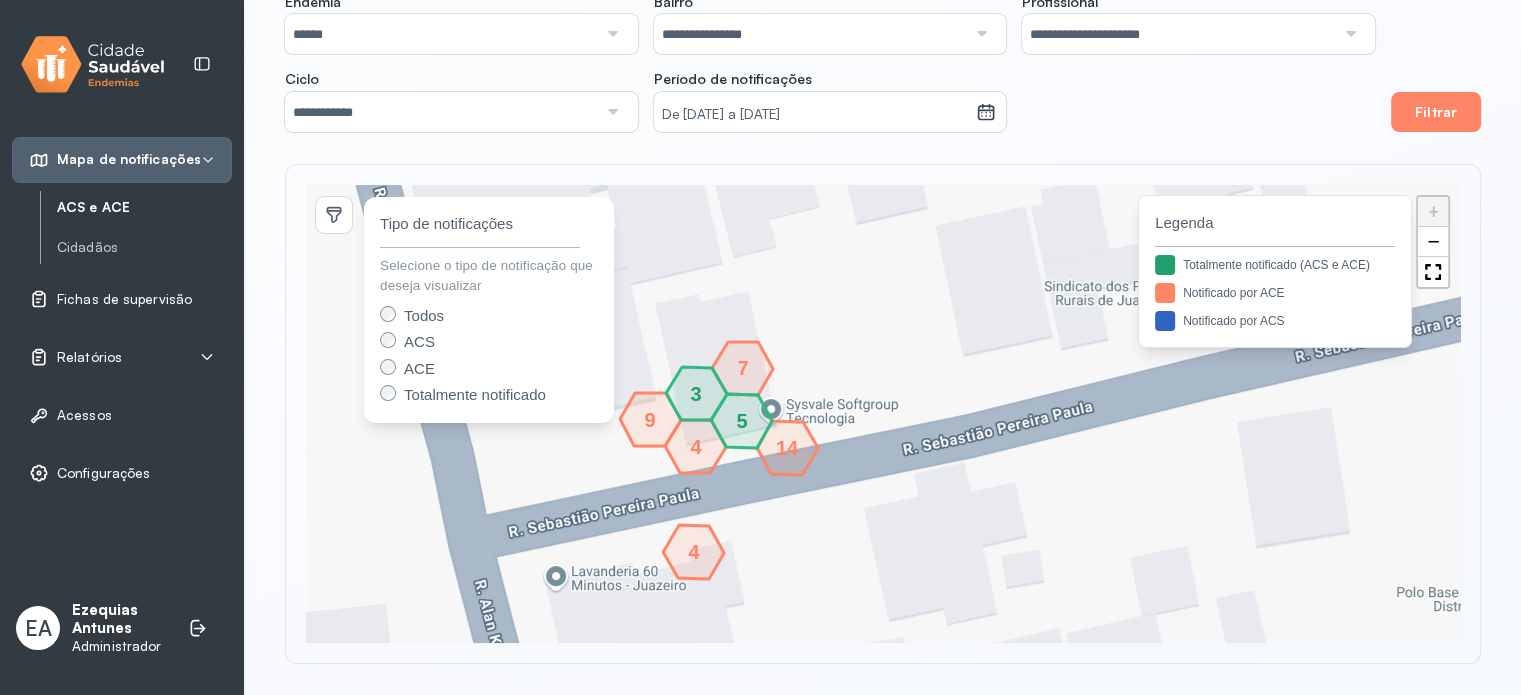 click on "5" at bounding box center (742, 421) 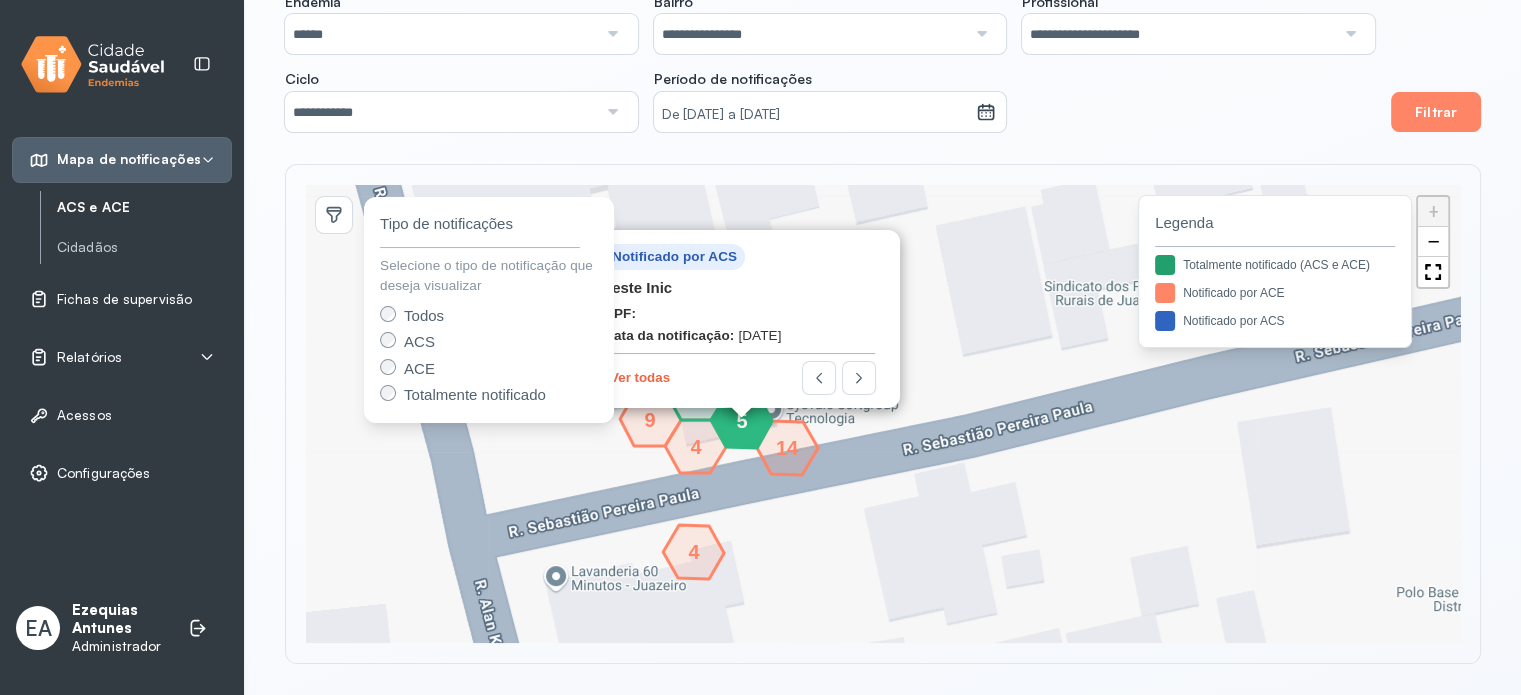 click on "Notificado por ACS Teste Inic CPF:   Data da notificação:  [DATE]" 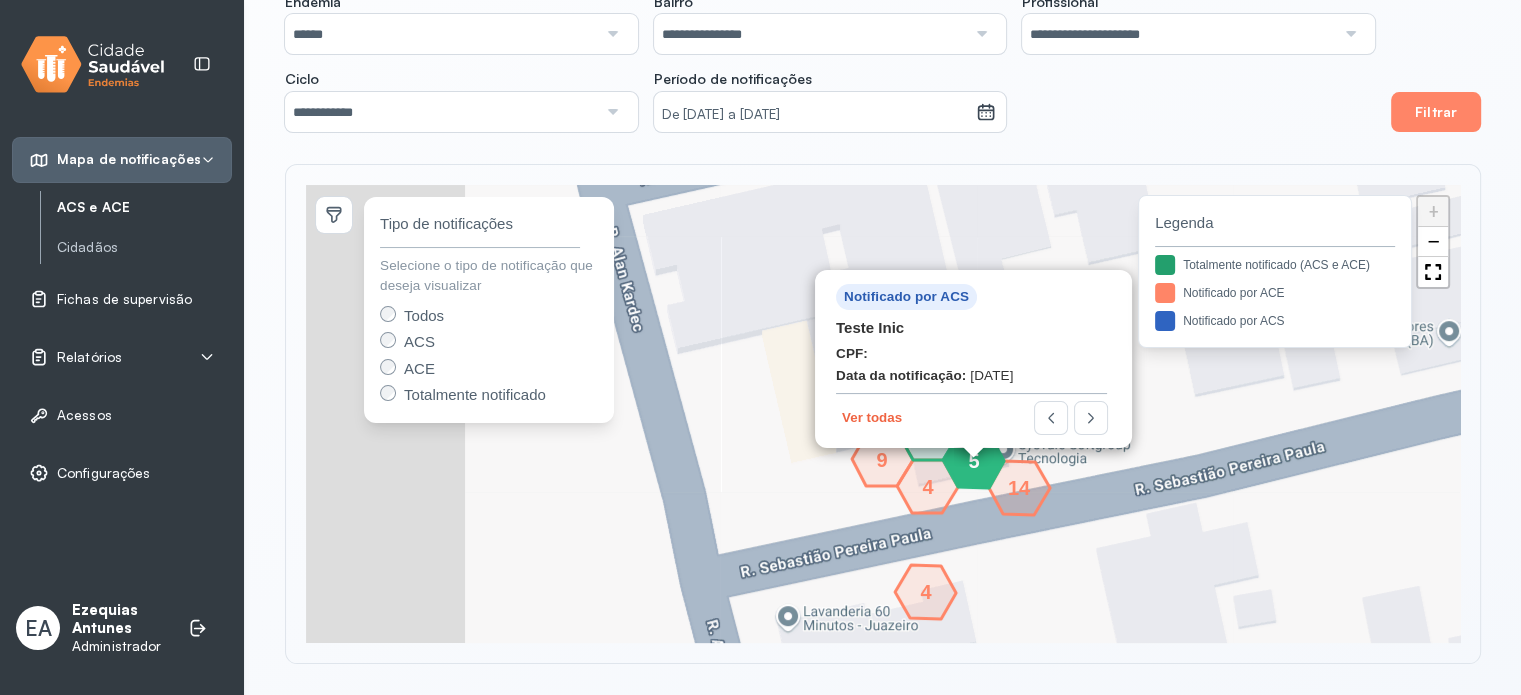 drag, startPoint x: 868, startPoint y: 488, endPoint x: 1106, endPoint y: 528, distance: 241.33794 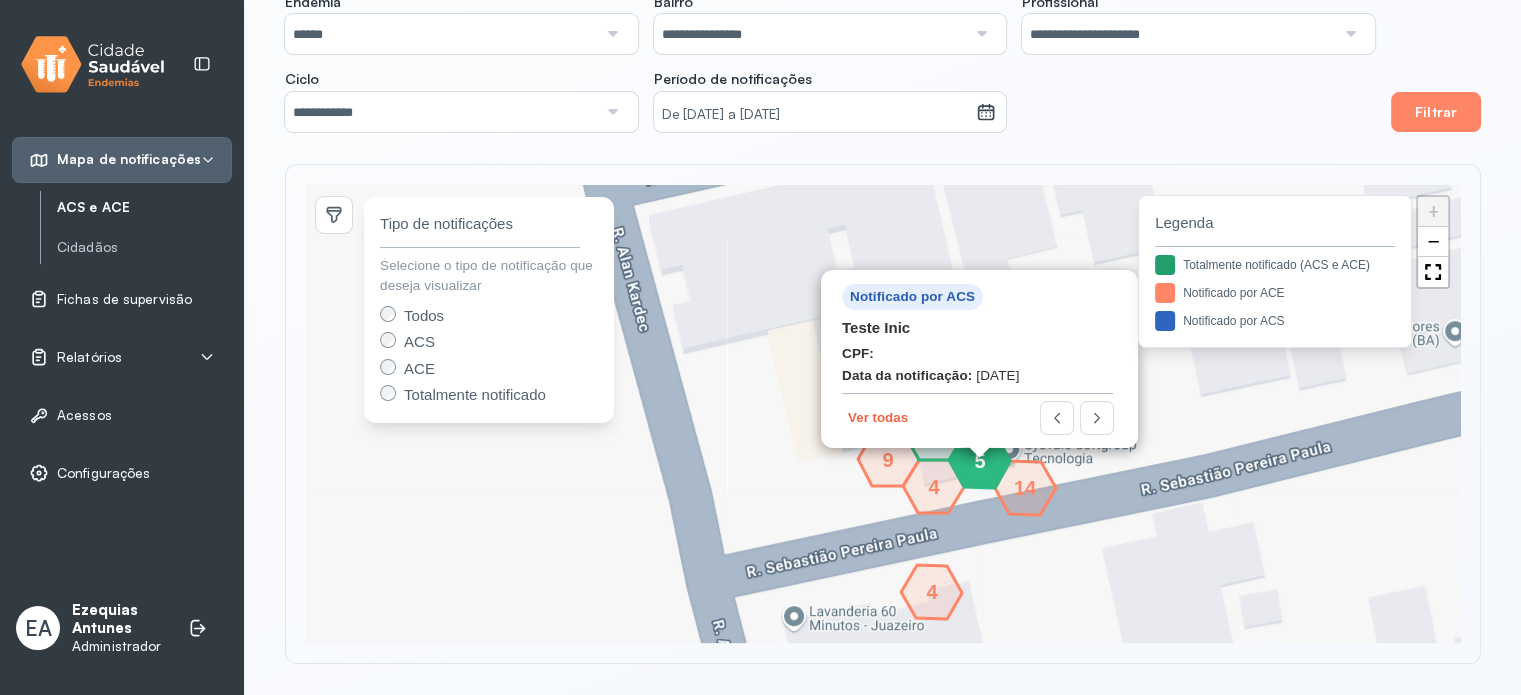 click 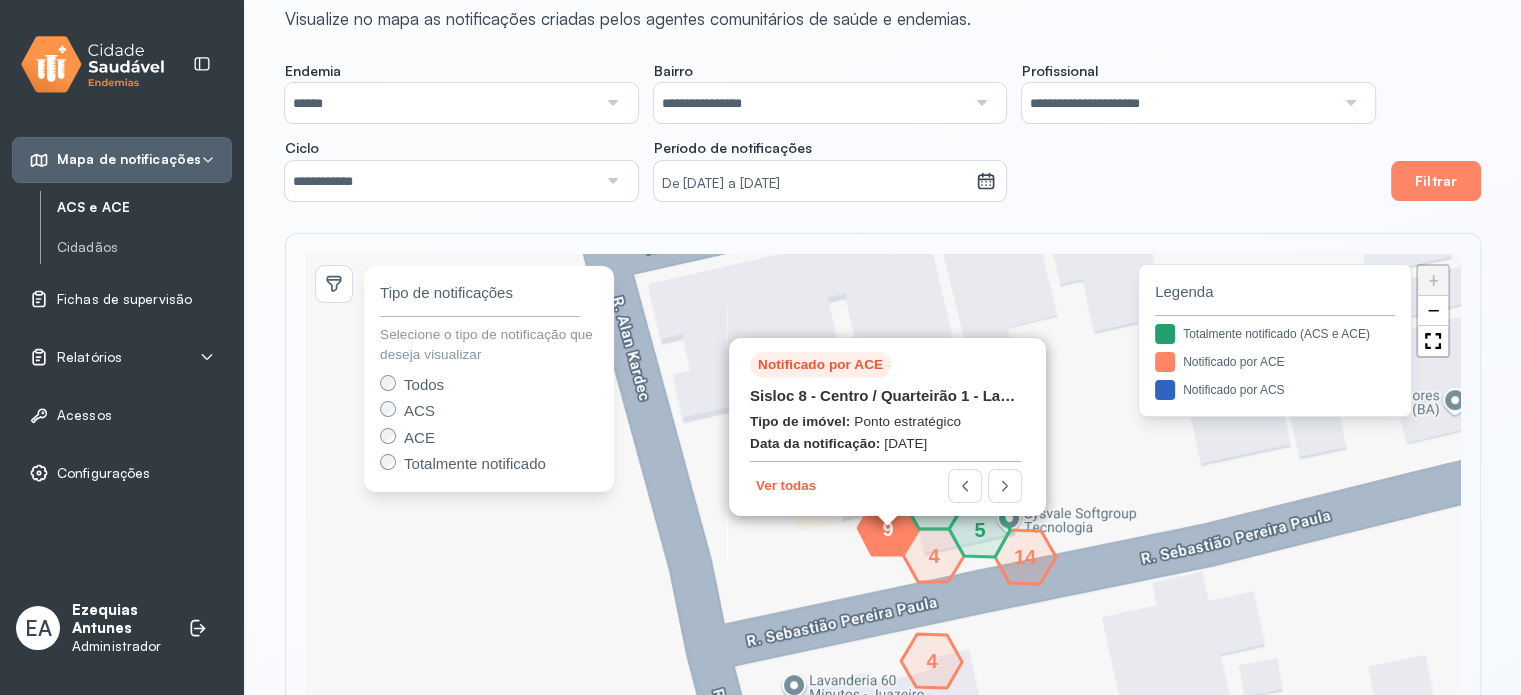scroll, scrollTop: 0, scrollLeft: 0, axis: both 